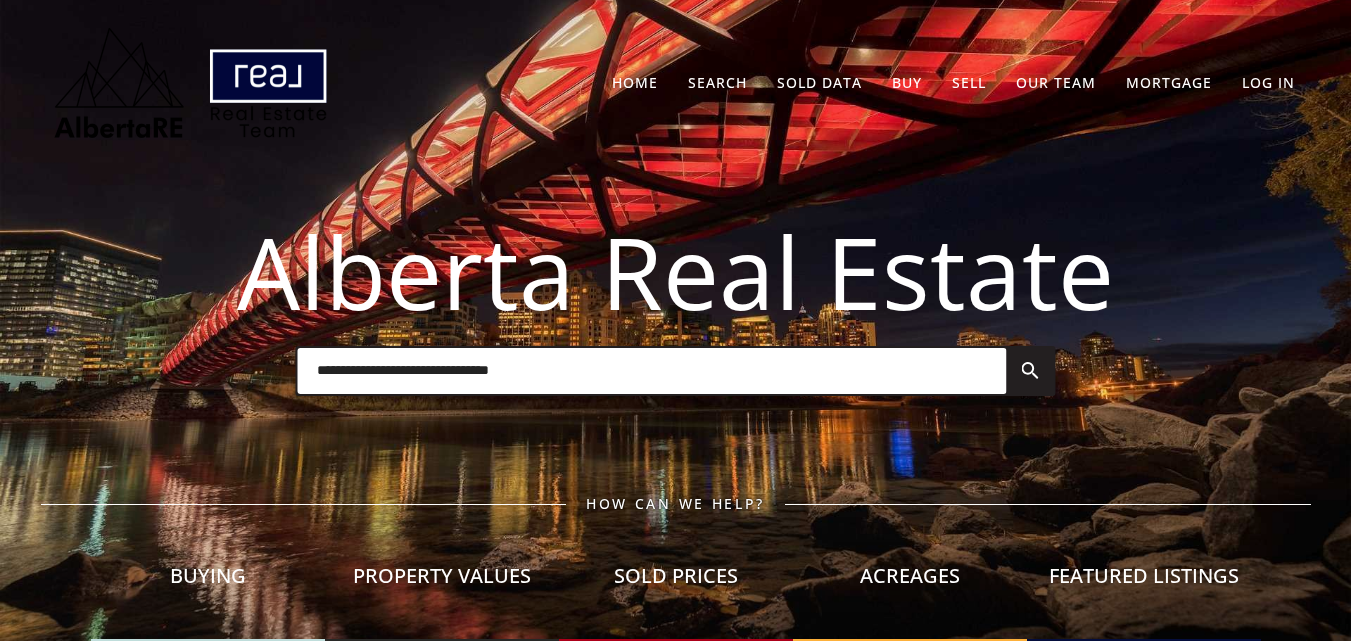 scroll, scrollTop: 0, scrollLeft: 0, axis: both 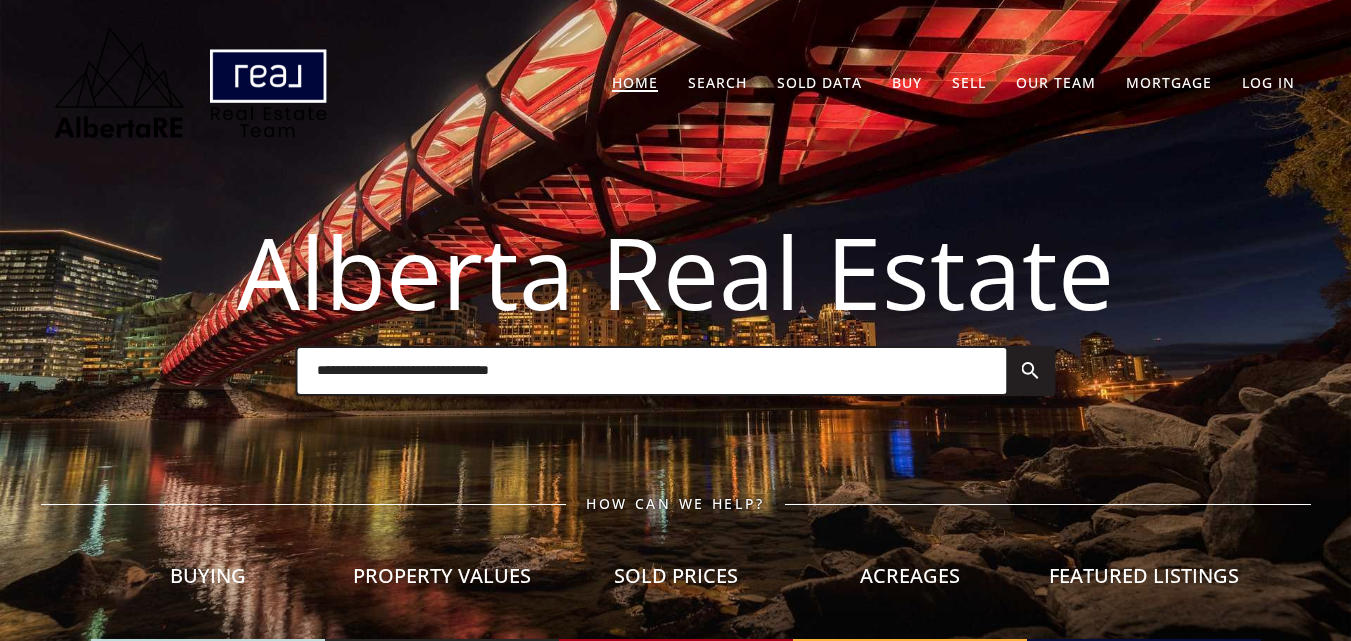 click on "Home" at bounding box center (635, 82) 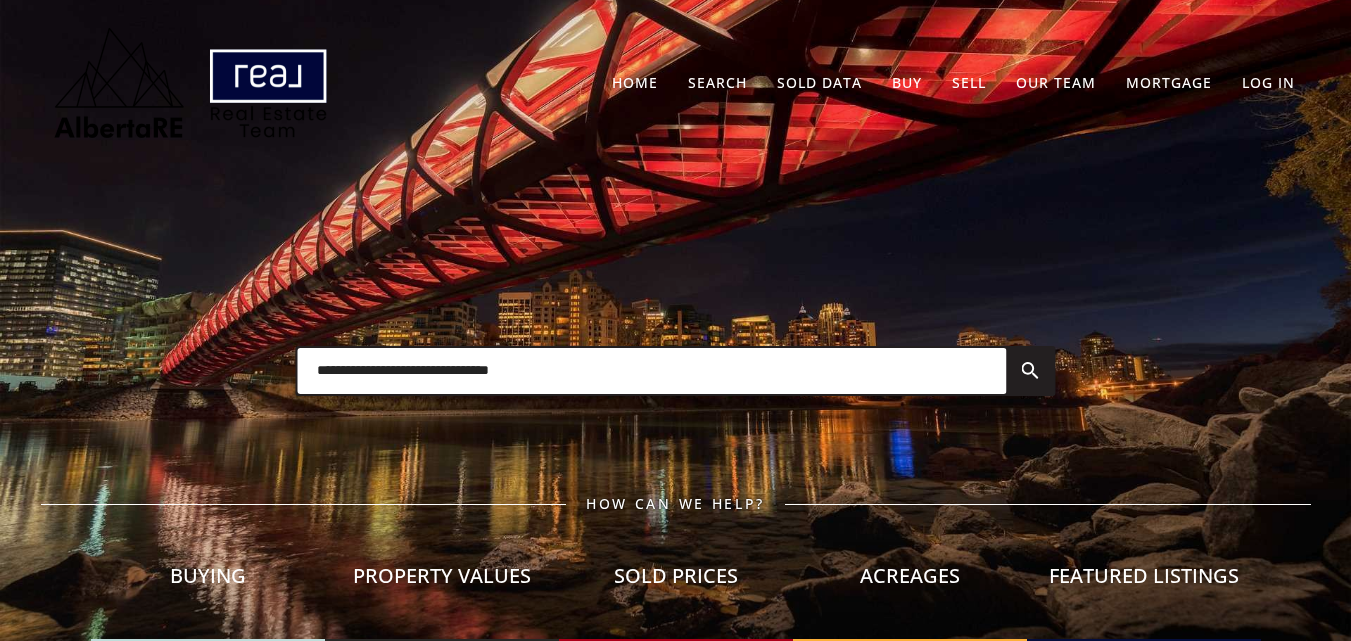 scroll, scrollTop: 0, scrollLeft: 0, axis: both 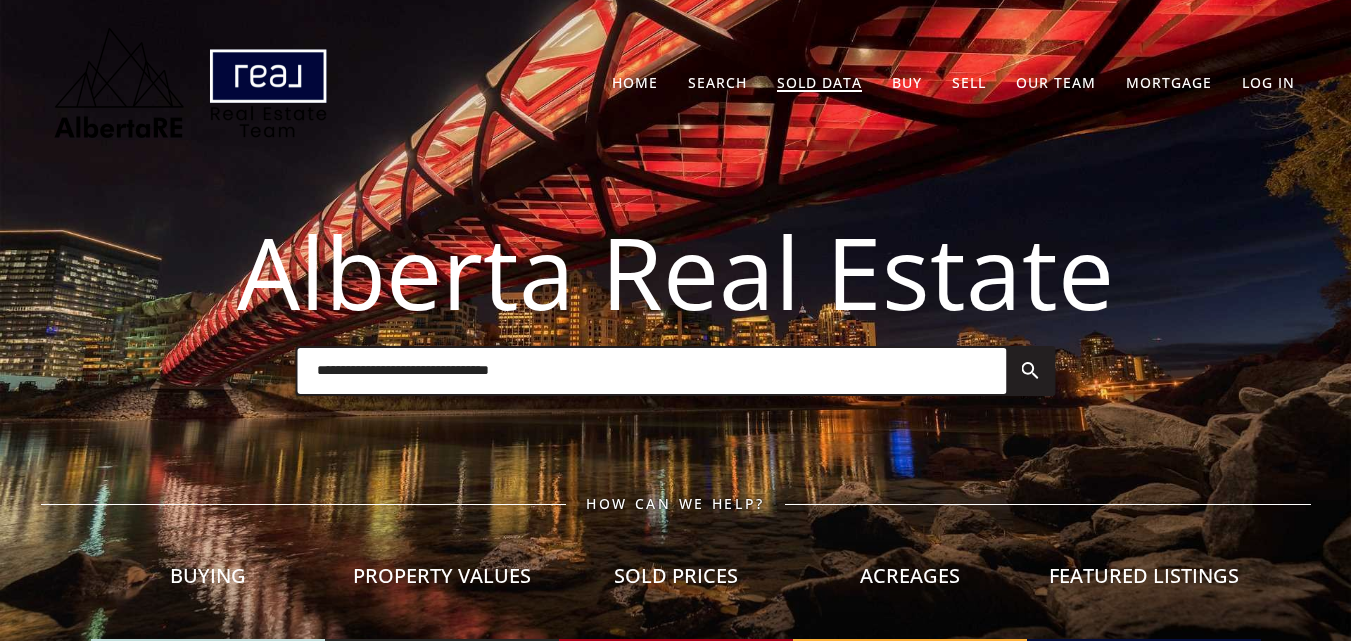 click on "Sold Data" at bounding box center (819, 82) 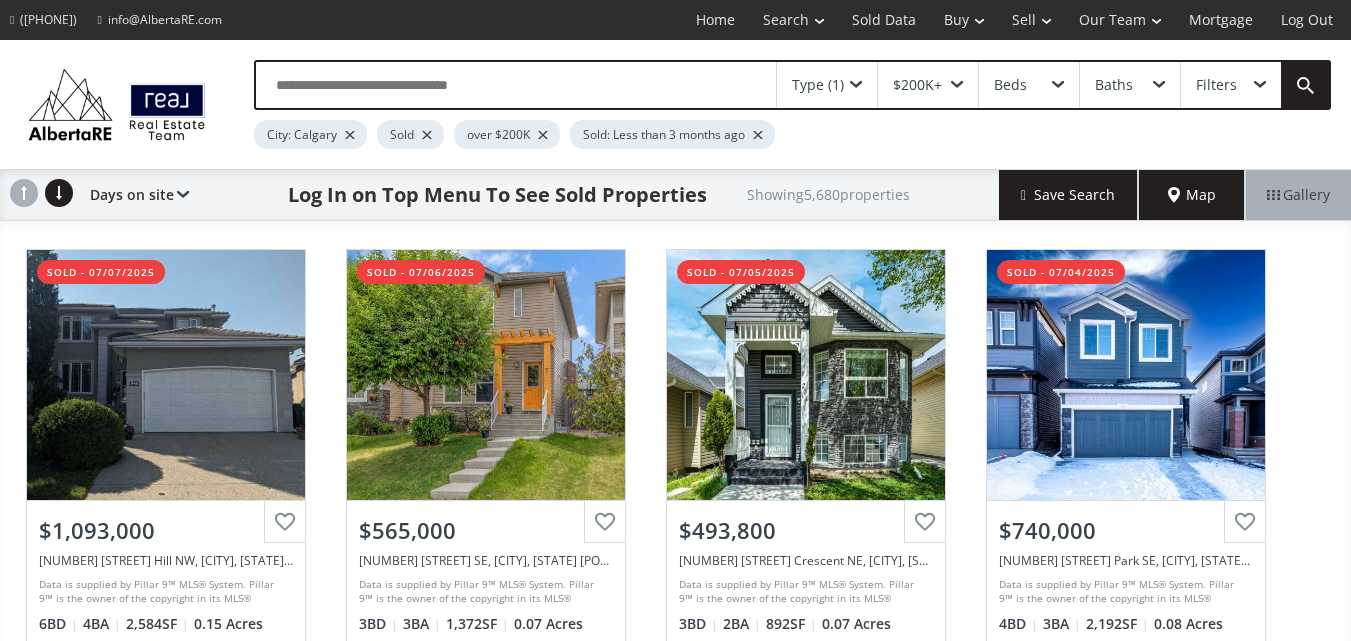 scroll, scrollTop: 0, scrollLeft: 0, axis: both 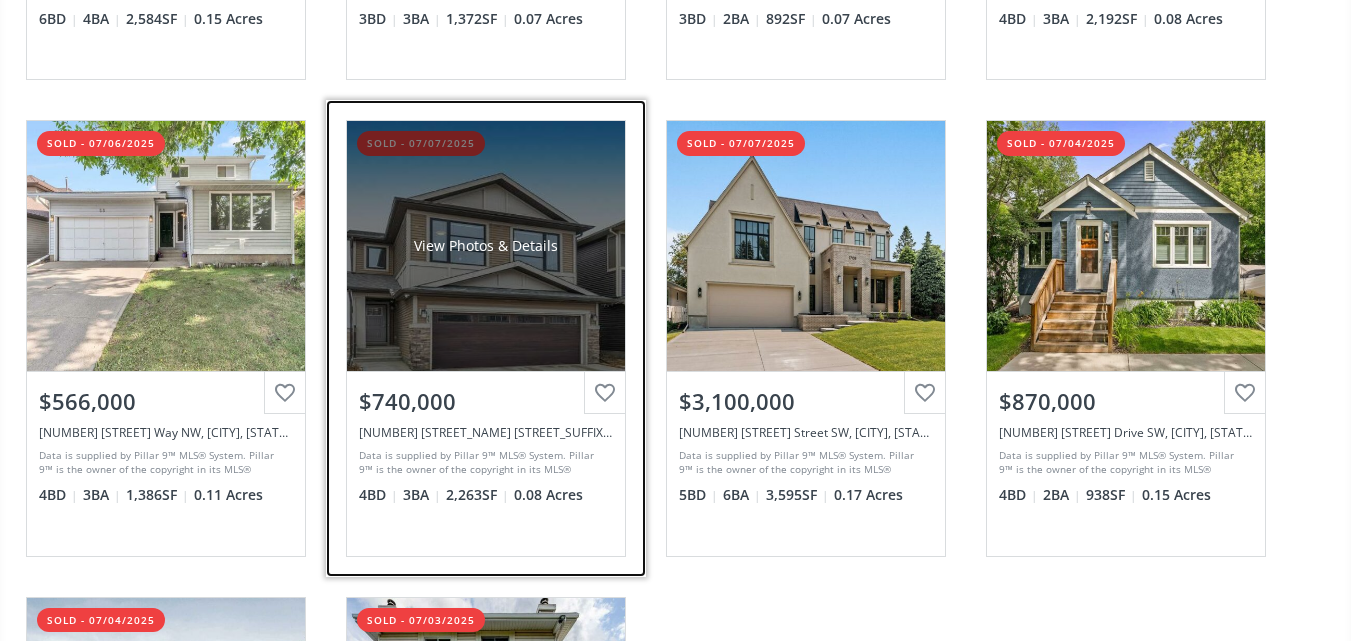 click on "View Photos & Details" at bounding box center [486, 246] 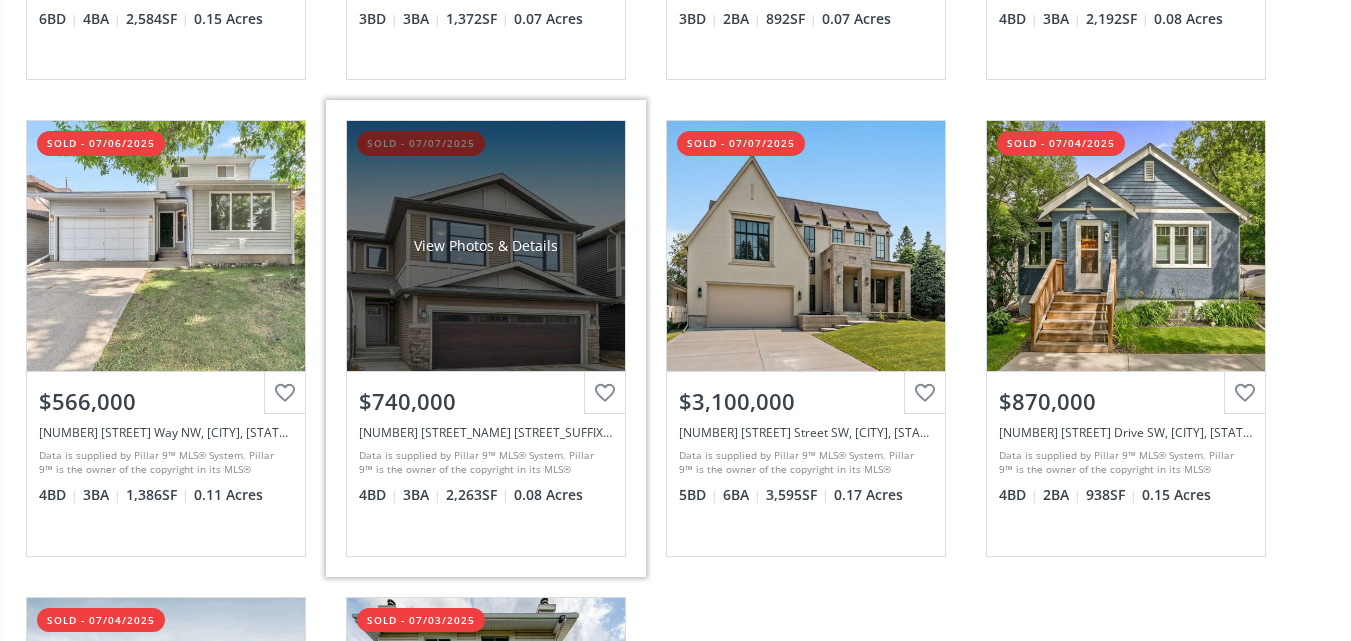 scroll, scrollTop: 0, scrollLeft: 0, axis: both 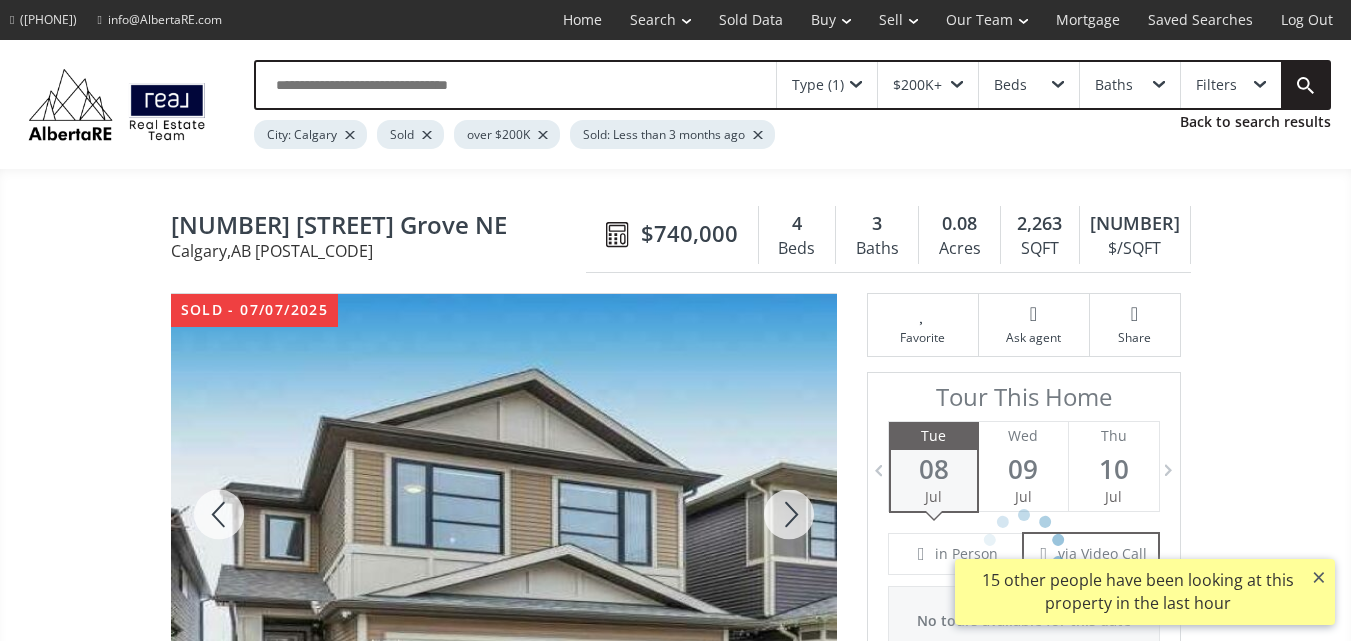 click at bounding box center (789, 514) 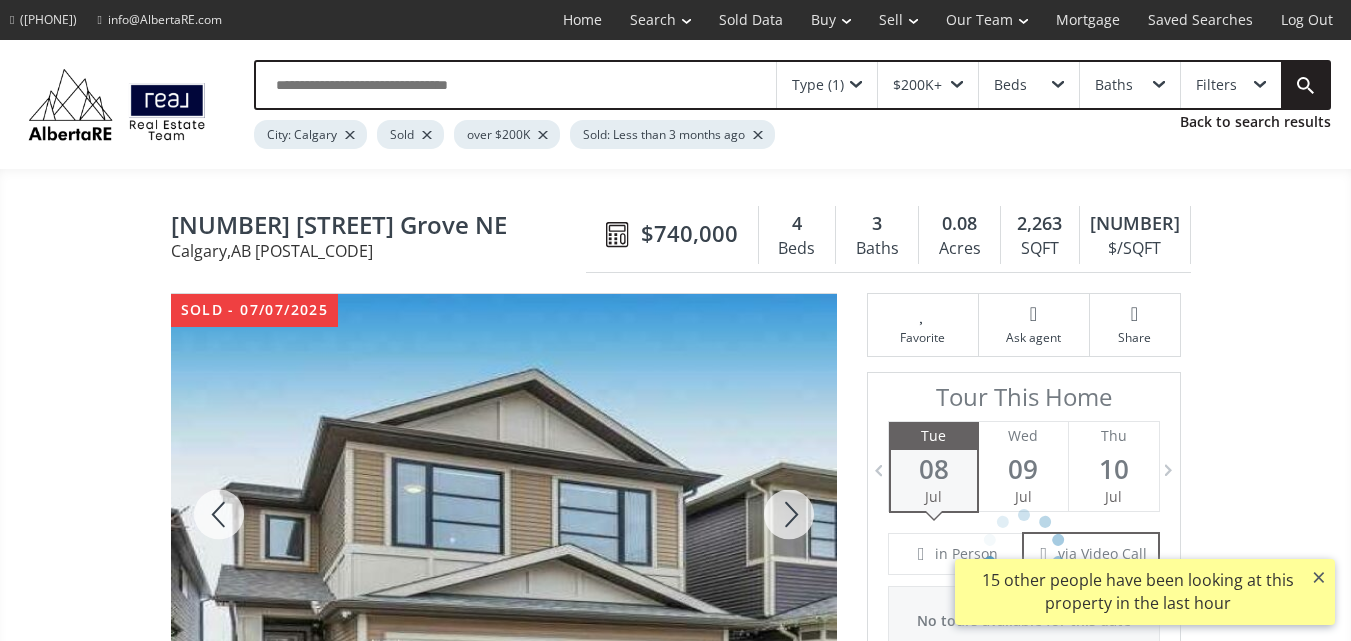 click at bounding box center (789, 514) 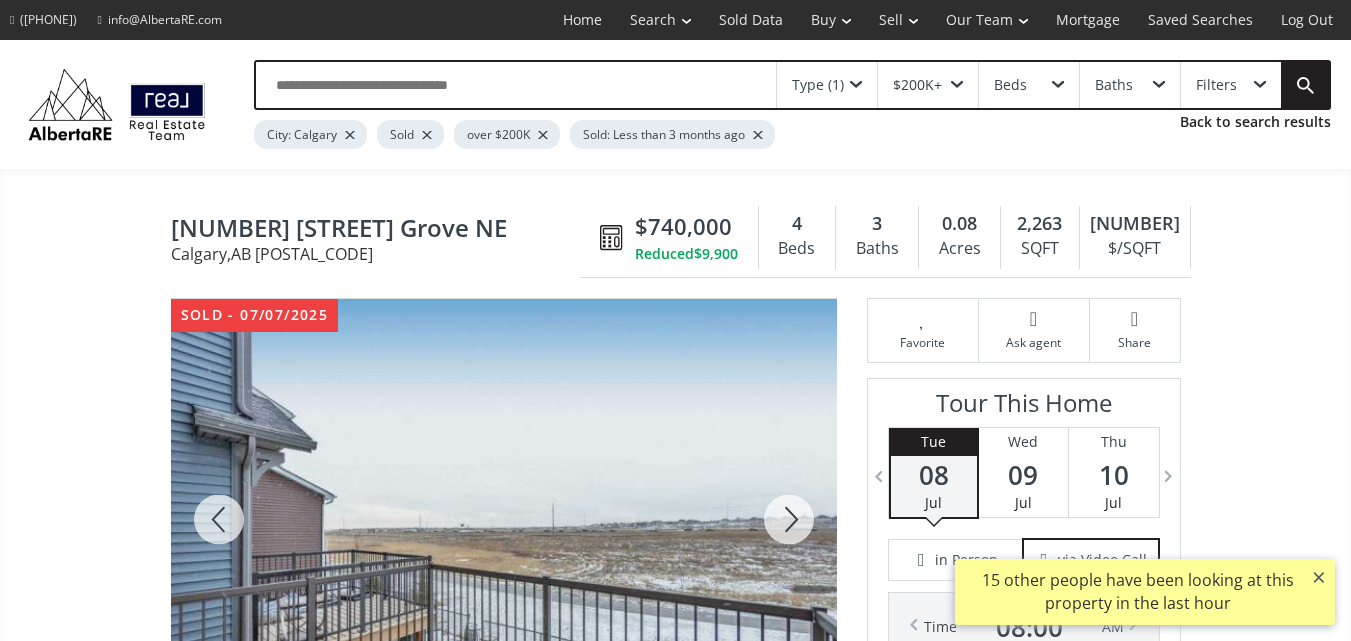 click at bounding box center [789, 519] 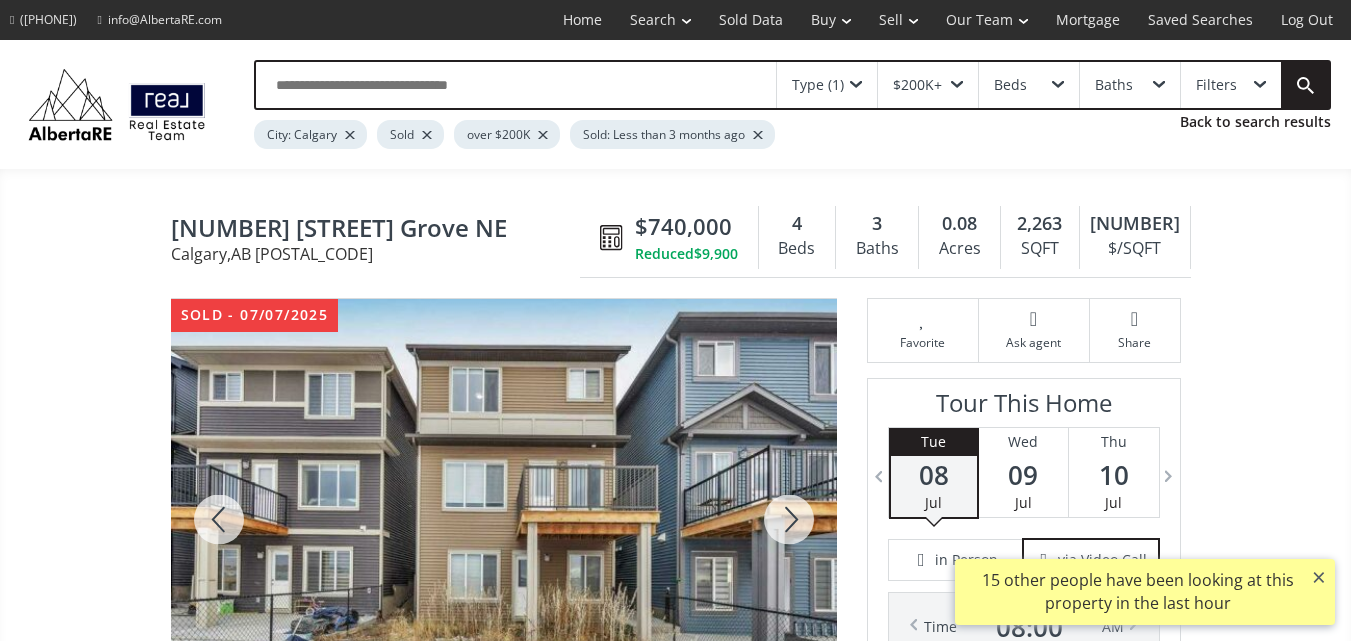 click at bounding box center (789, 519) 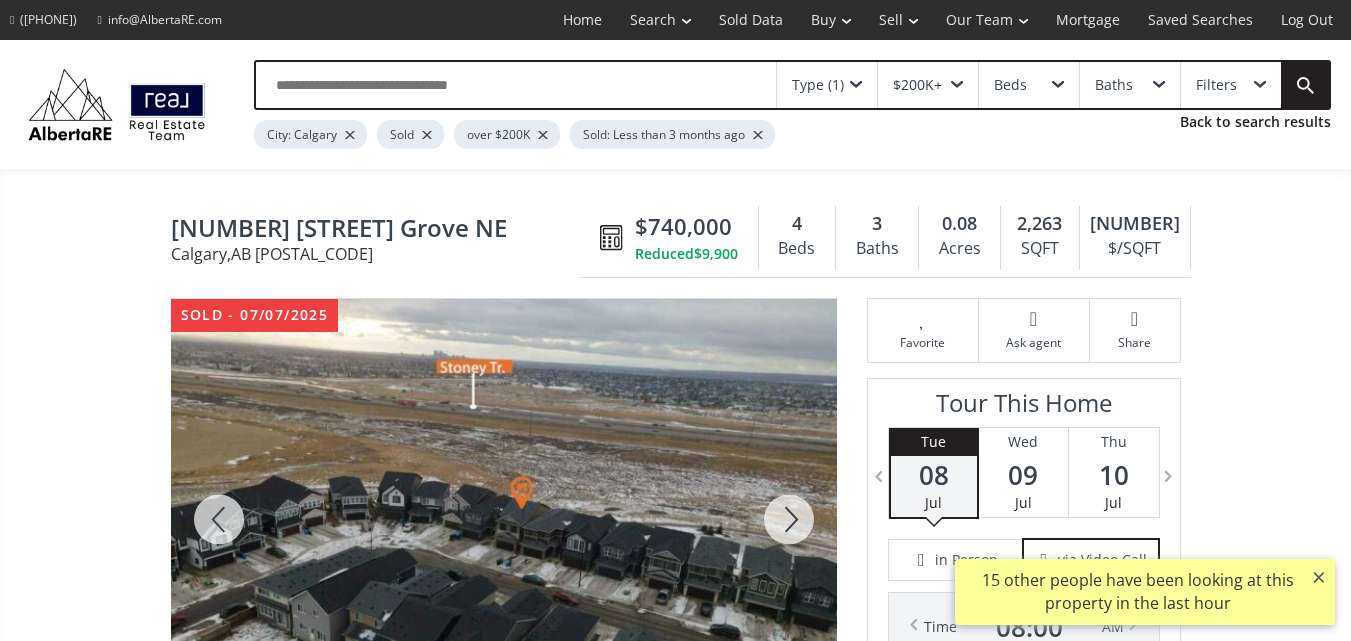 click at bounding box center (789, 519) 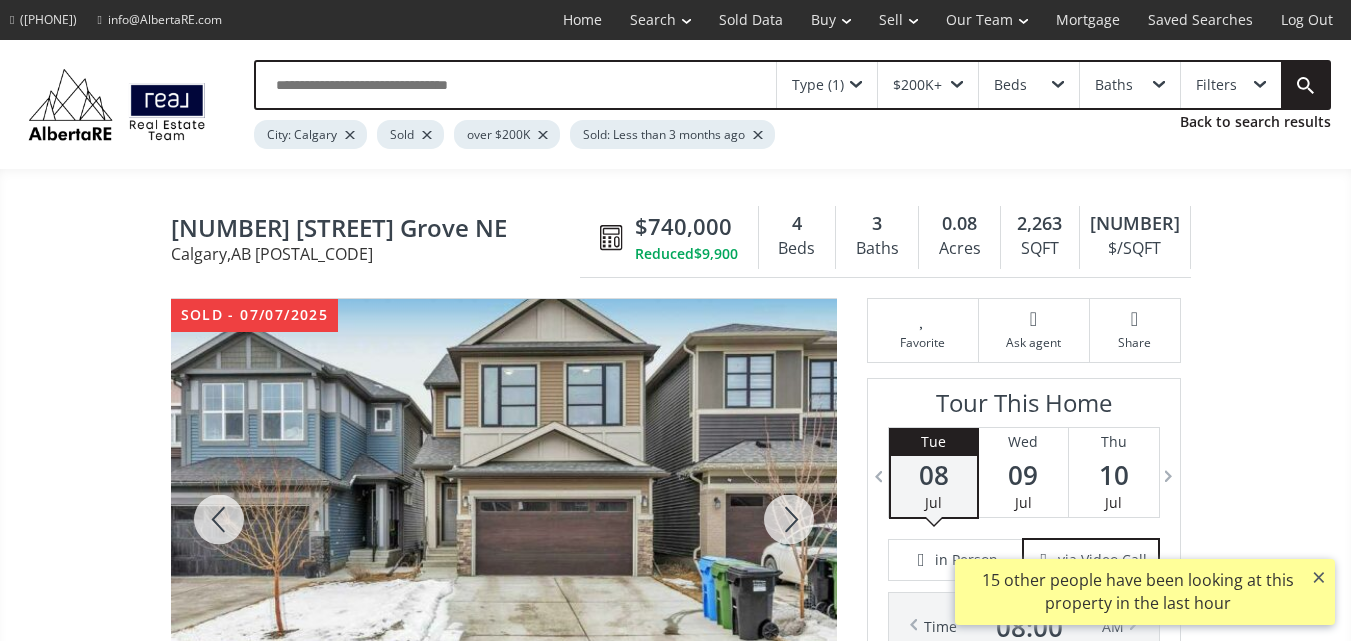 click at bounding box center [789, 519] 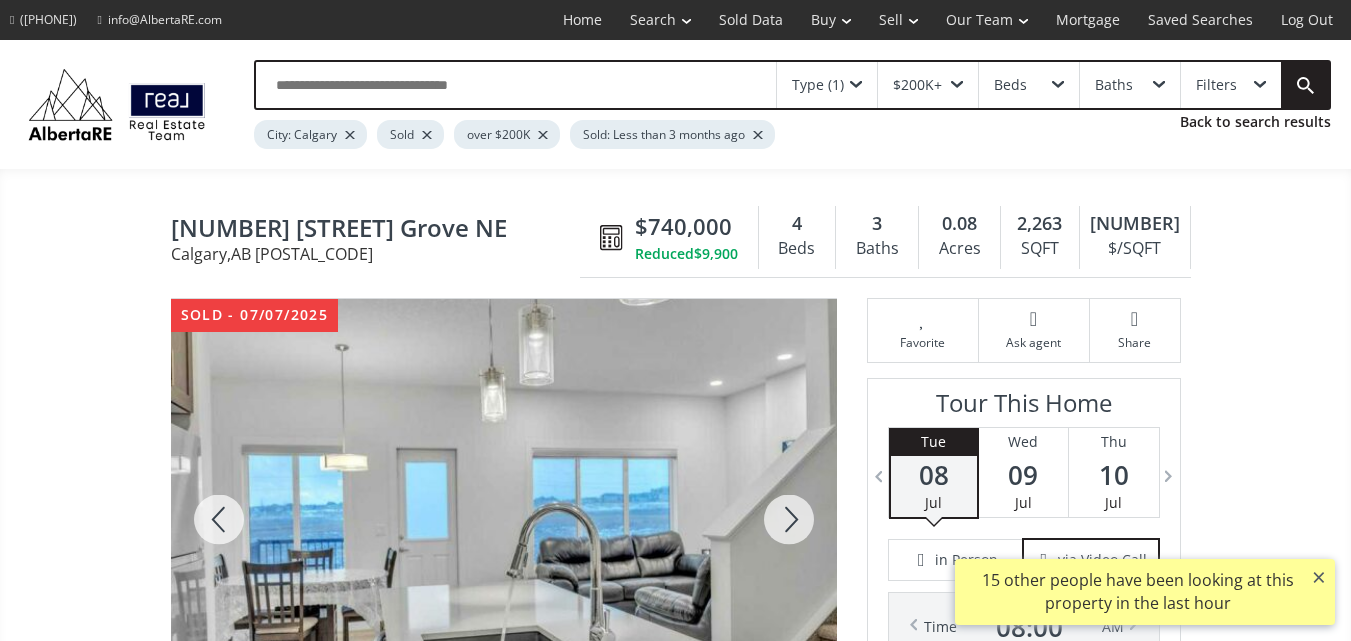 click at bounding box center [789, 519] 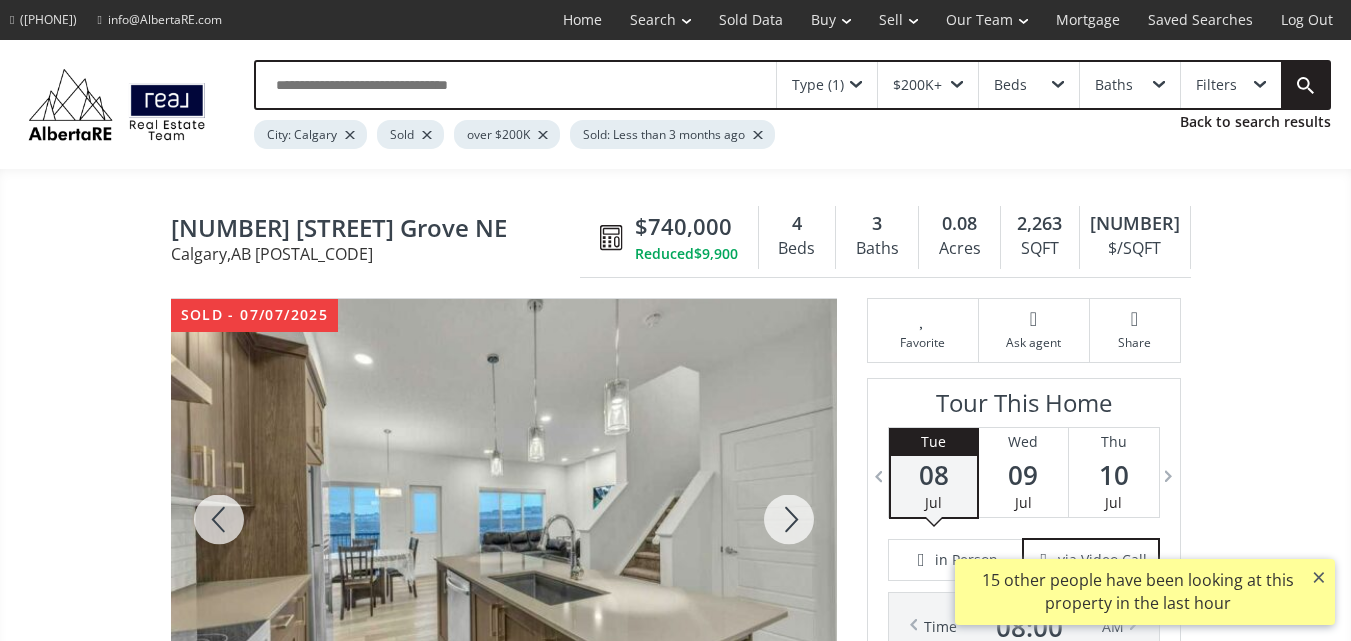 click at bounding box center (789, 519) 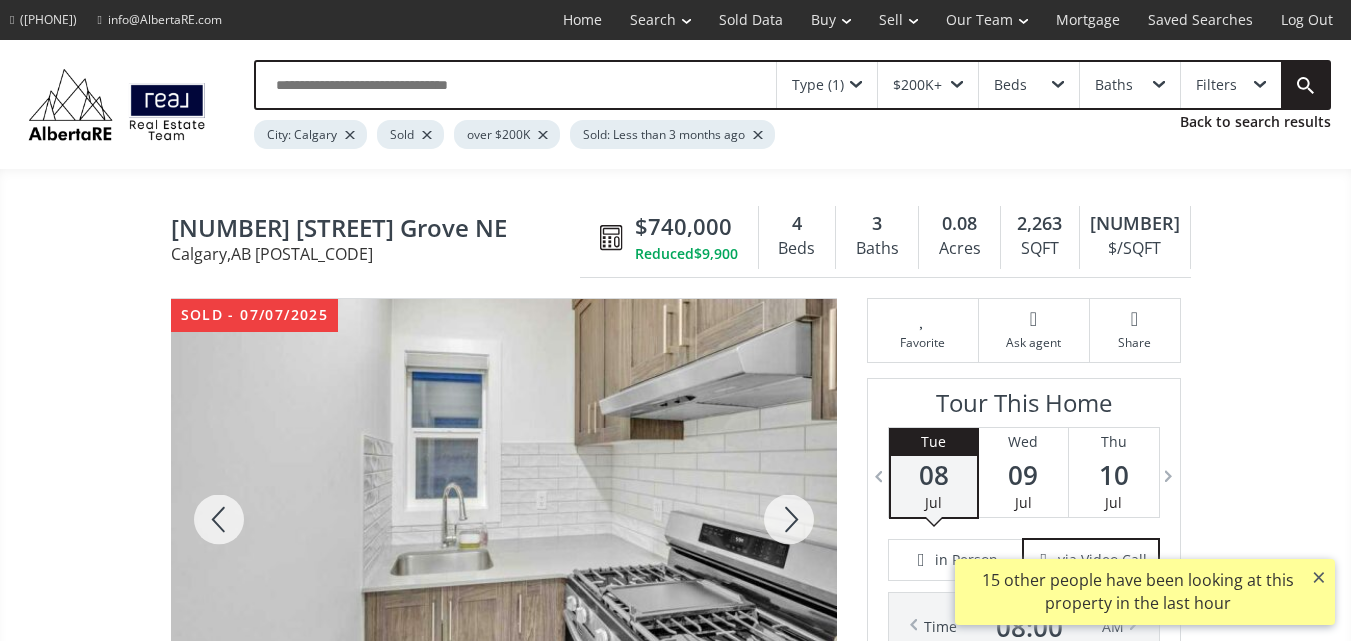click at bounding box center [789, 519] 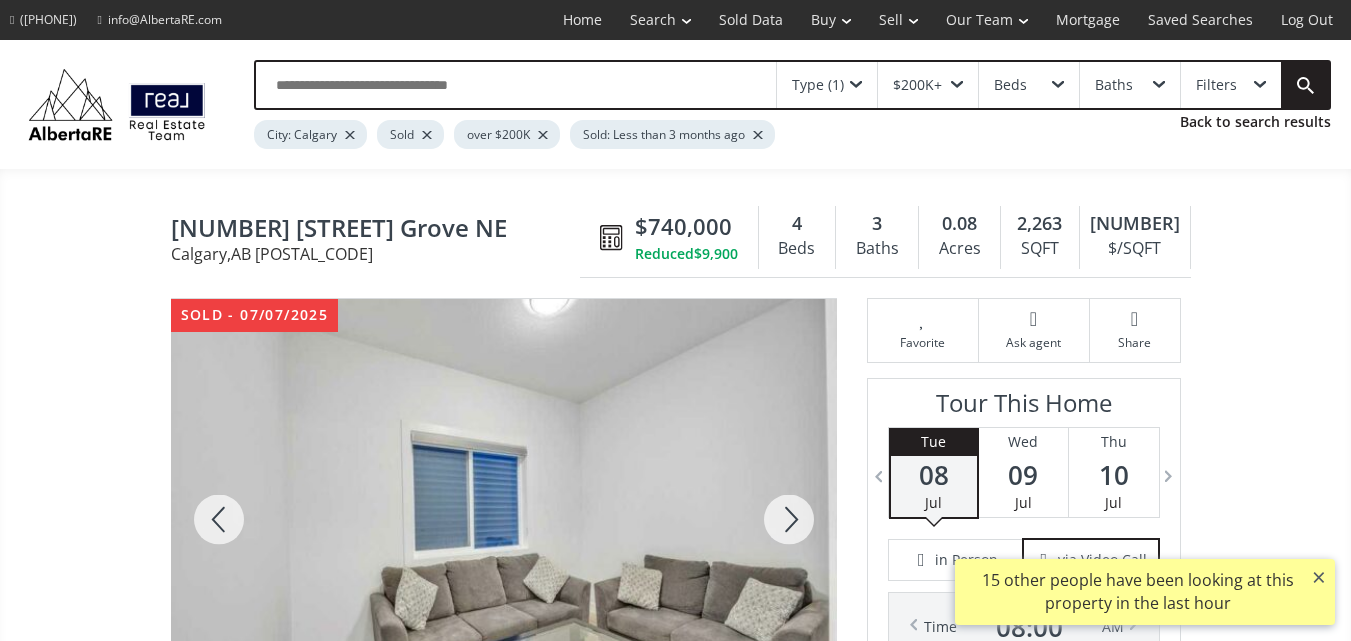 click at bounding box center [789, 519] 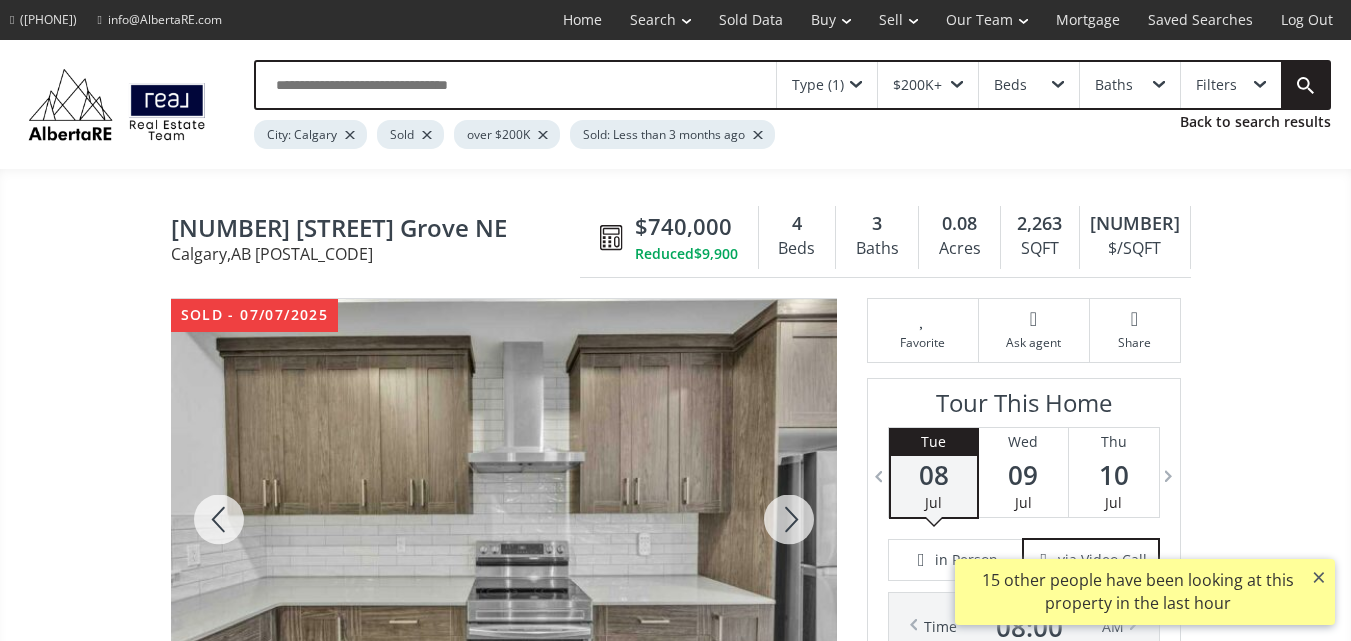 click at bounding box center [789, 519] 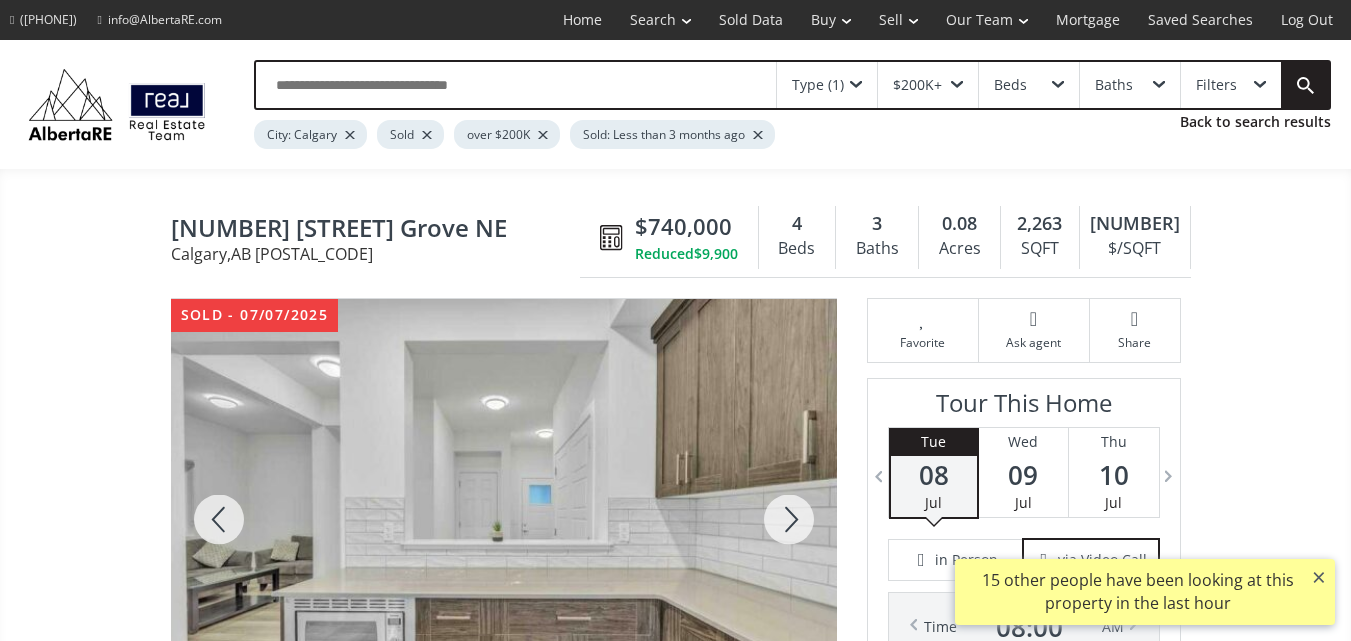 click at bounding box center [789, 519] 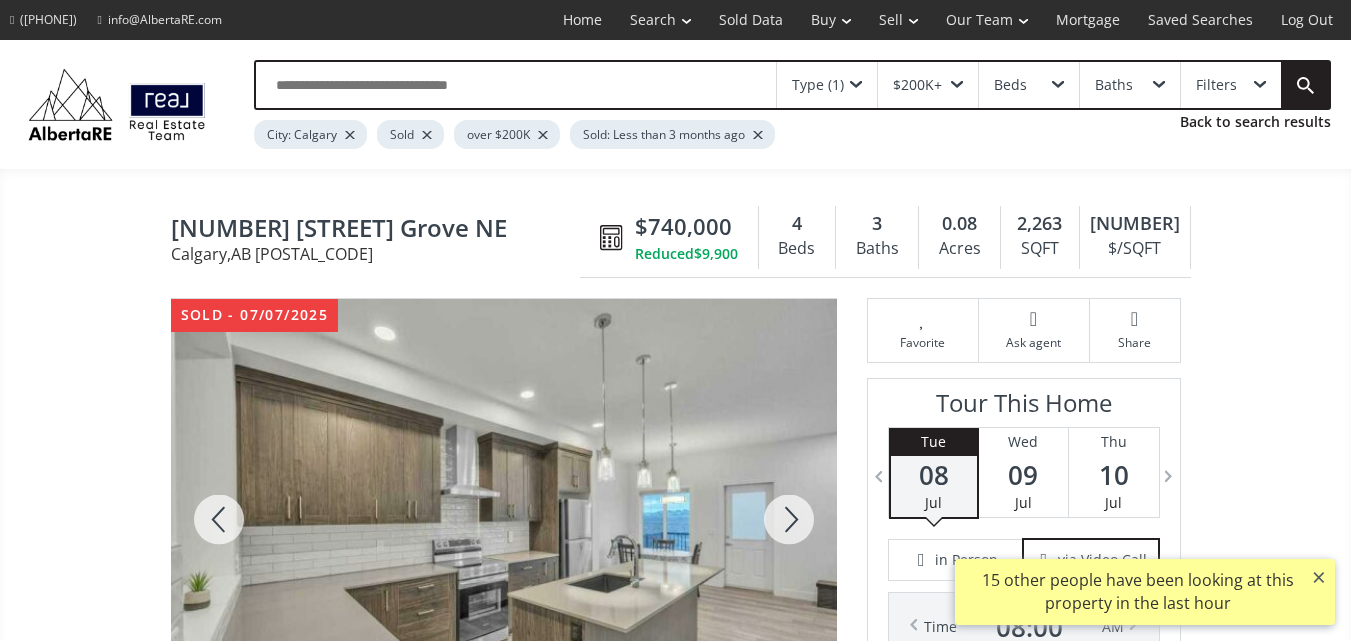 click at bounding box center [789, 519] 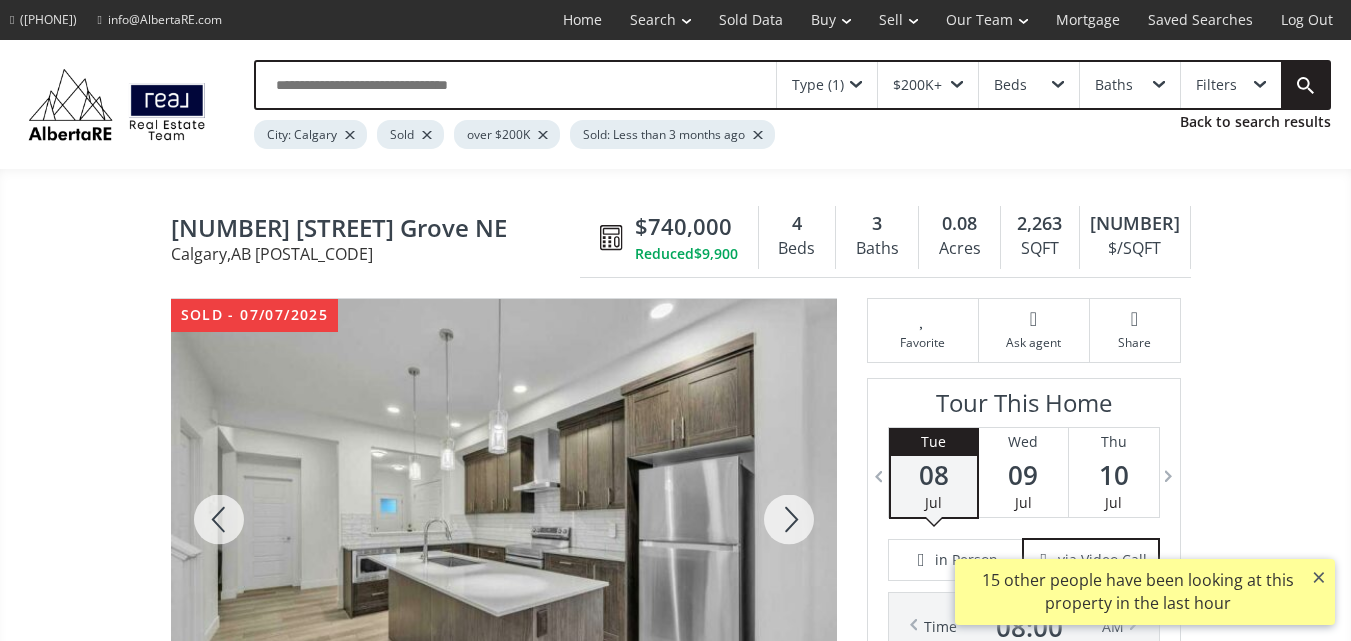 click at bounding box center [789, 519] 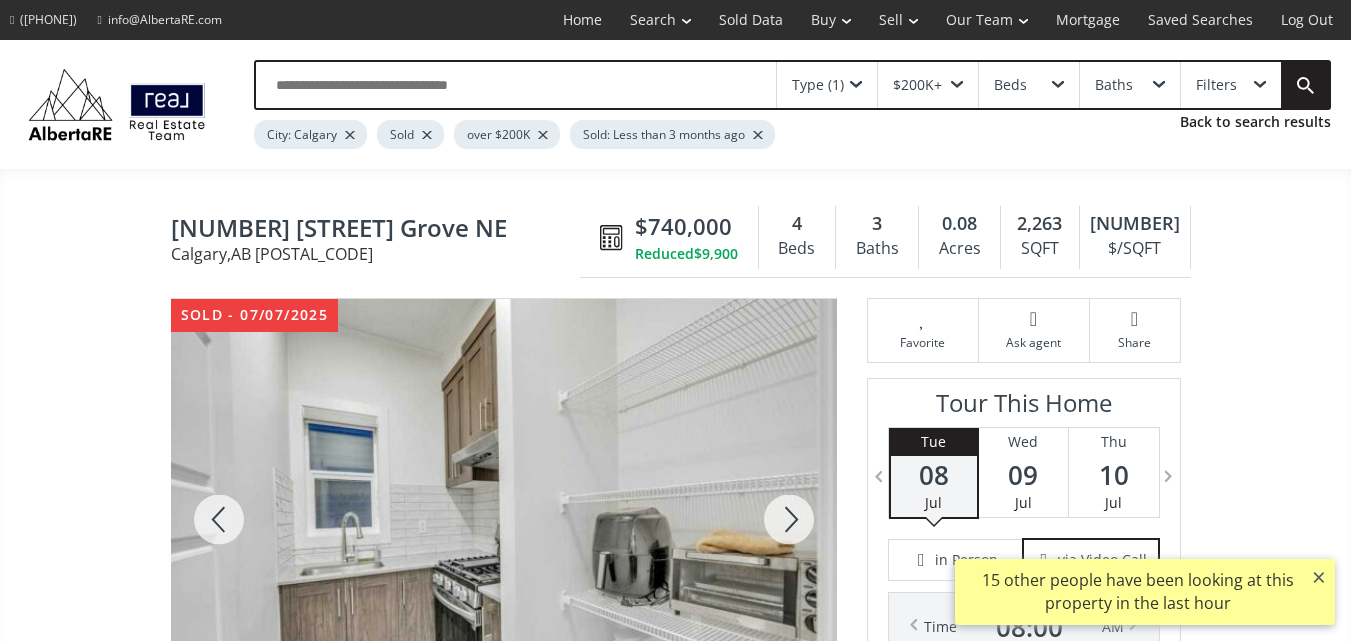 click at bounding box center (789, 519) 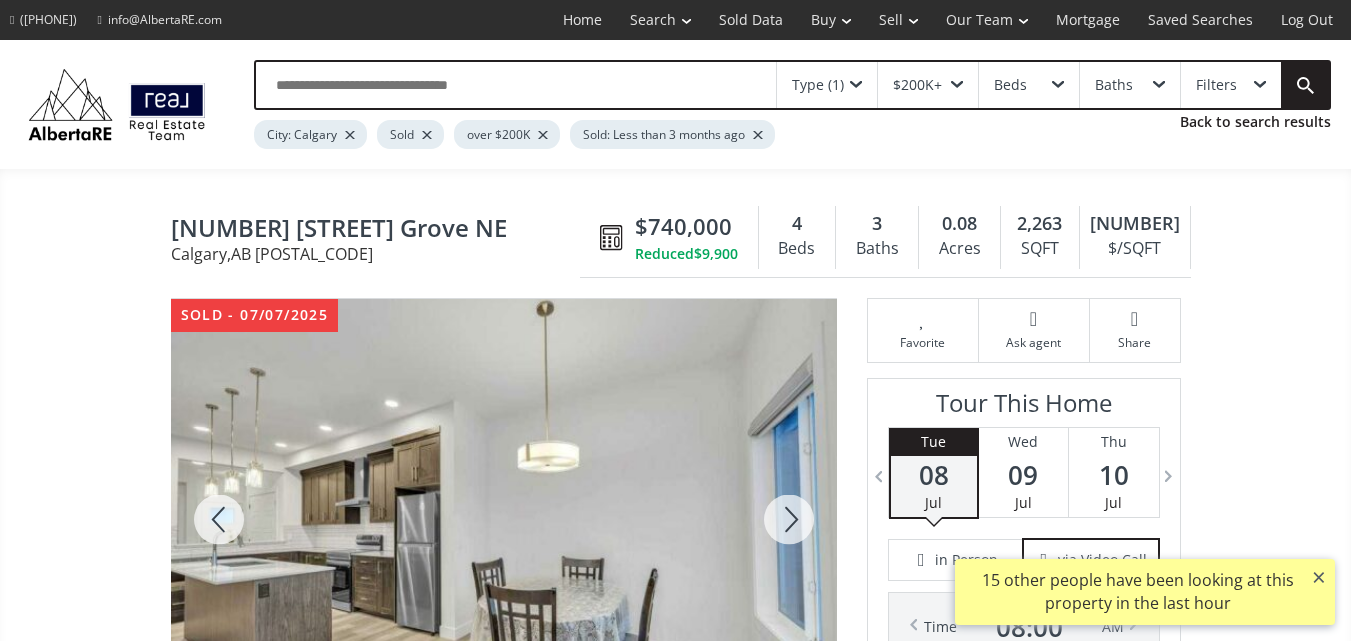 click at bounding box center (789, 519) 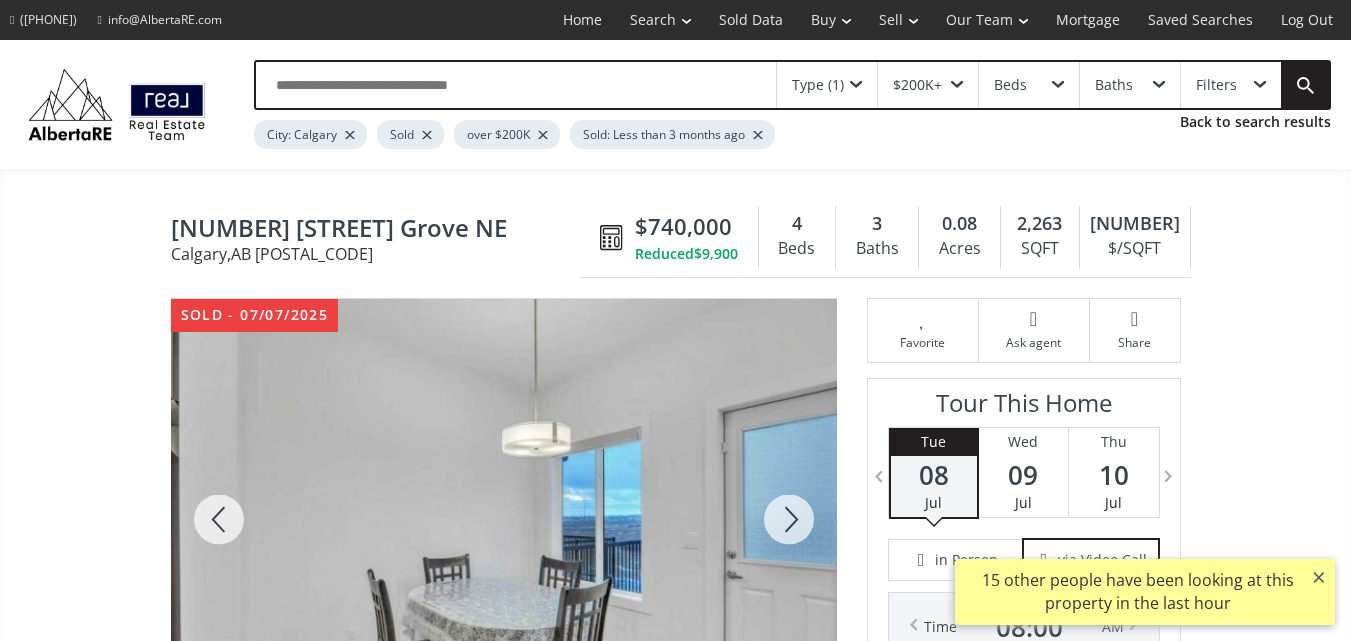 click at bounding box center (789, 519) 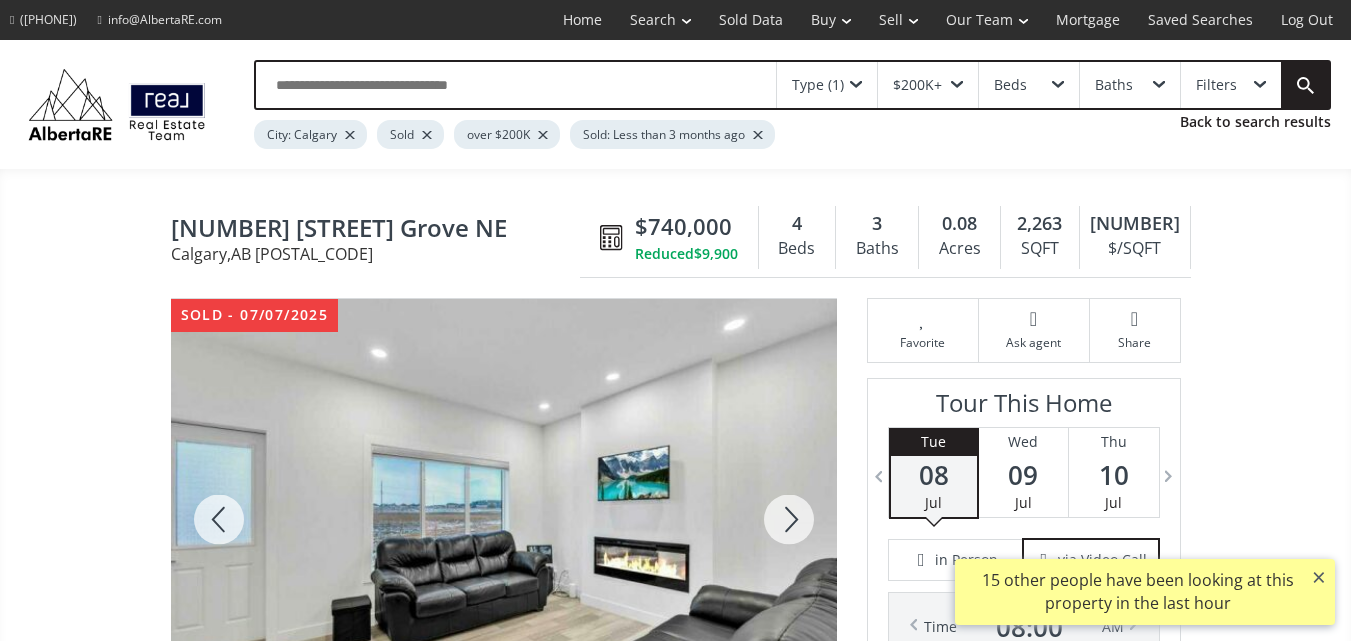 click at bounding box center (789, 519) 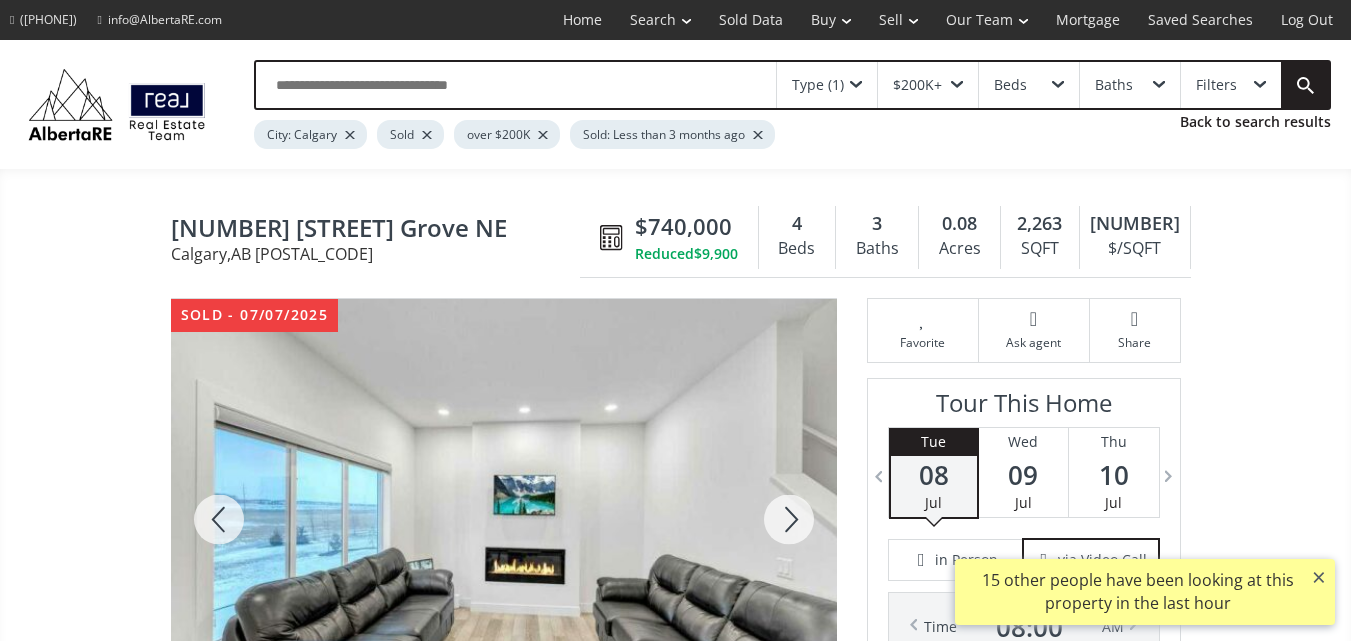 click at bounding box center (789, 519) 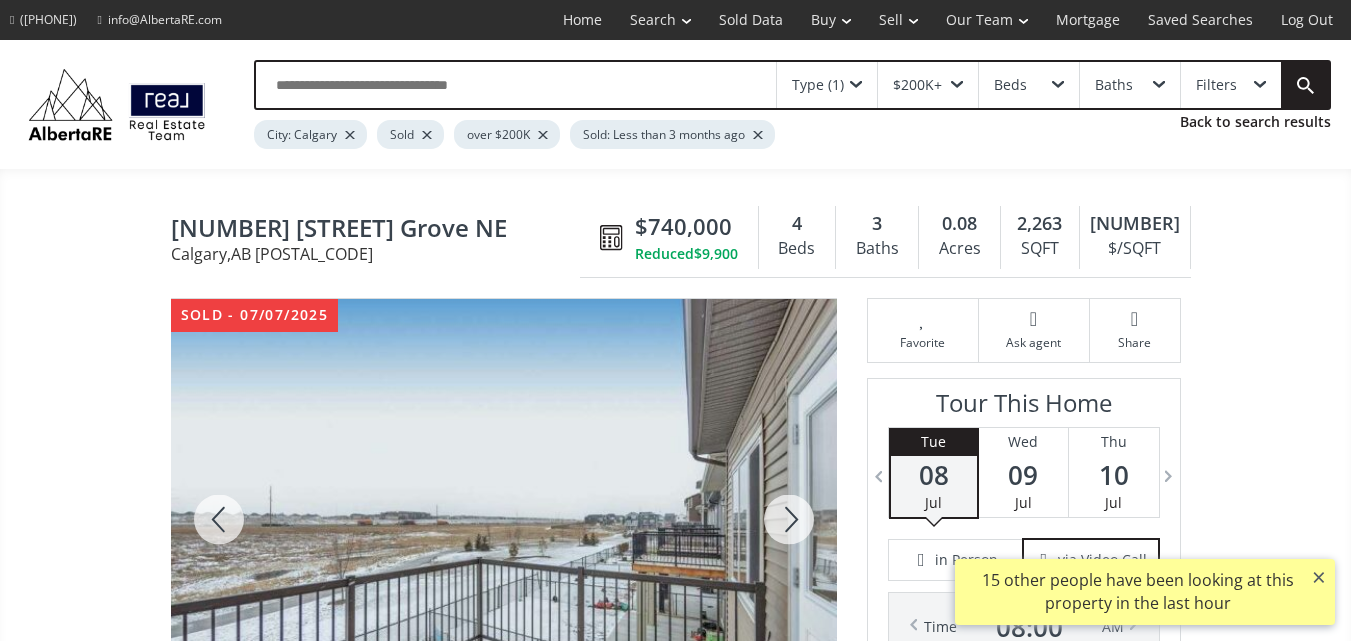 click at bounding box center [789, 519] 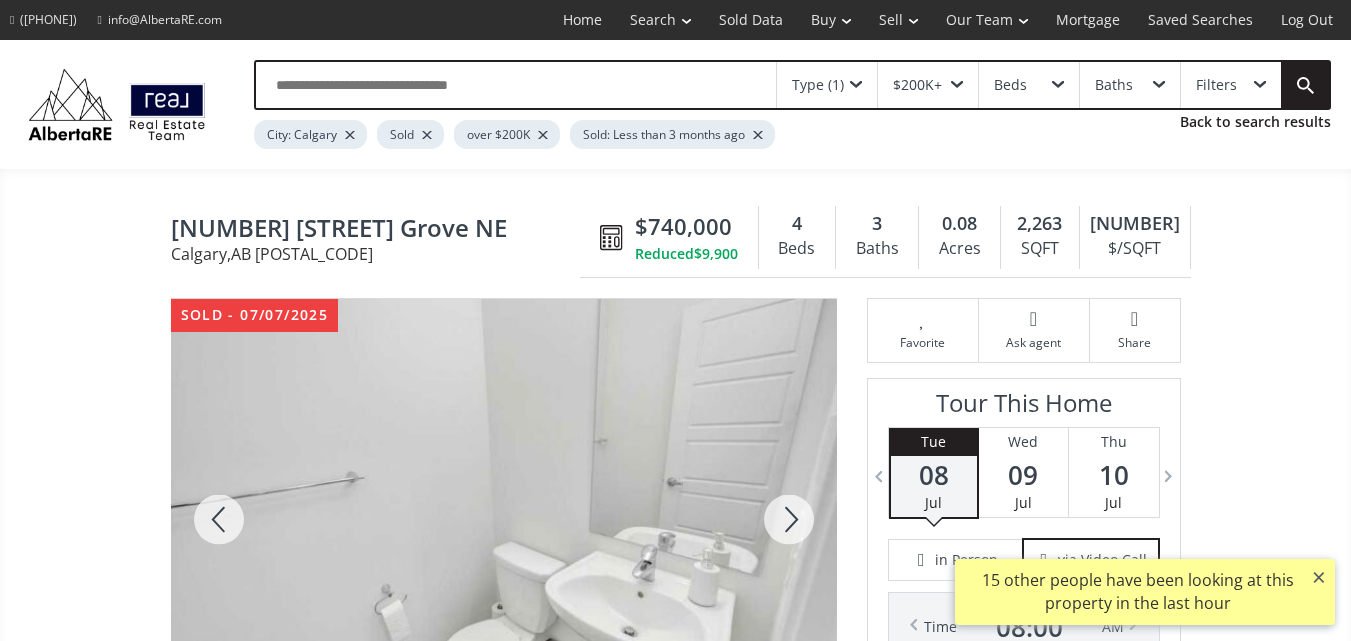 click at bounding box center (789, 519) 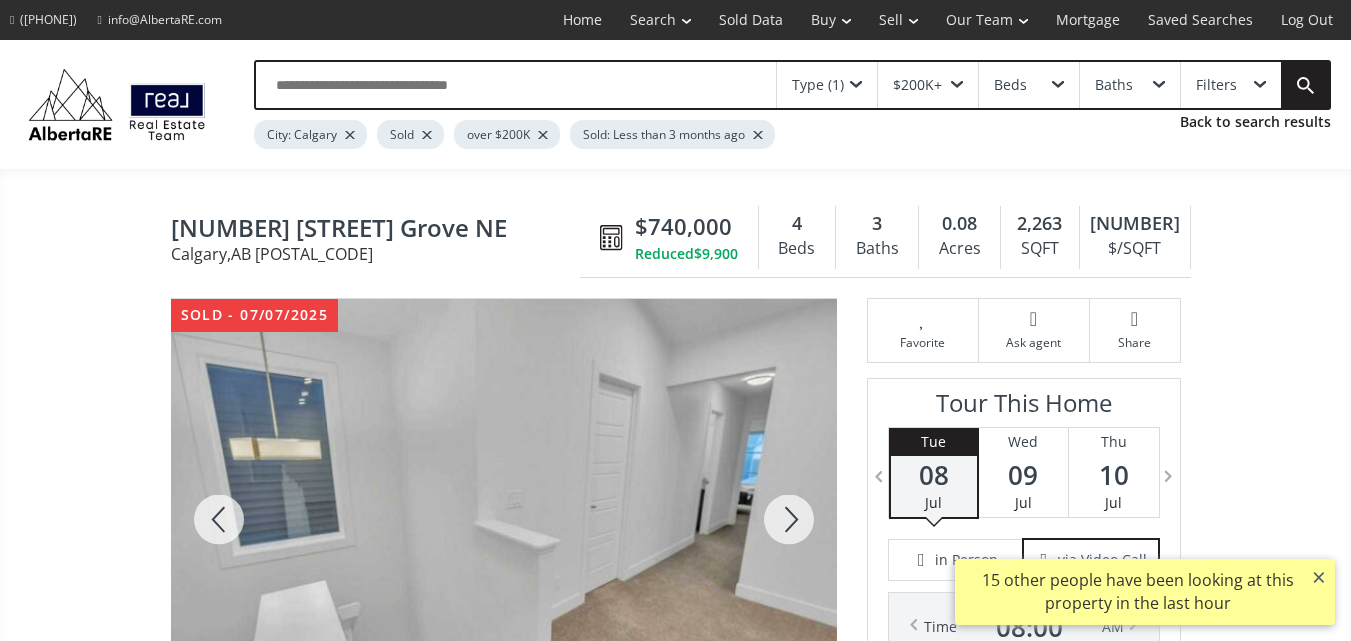 click at bounding box center (789, 519) 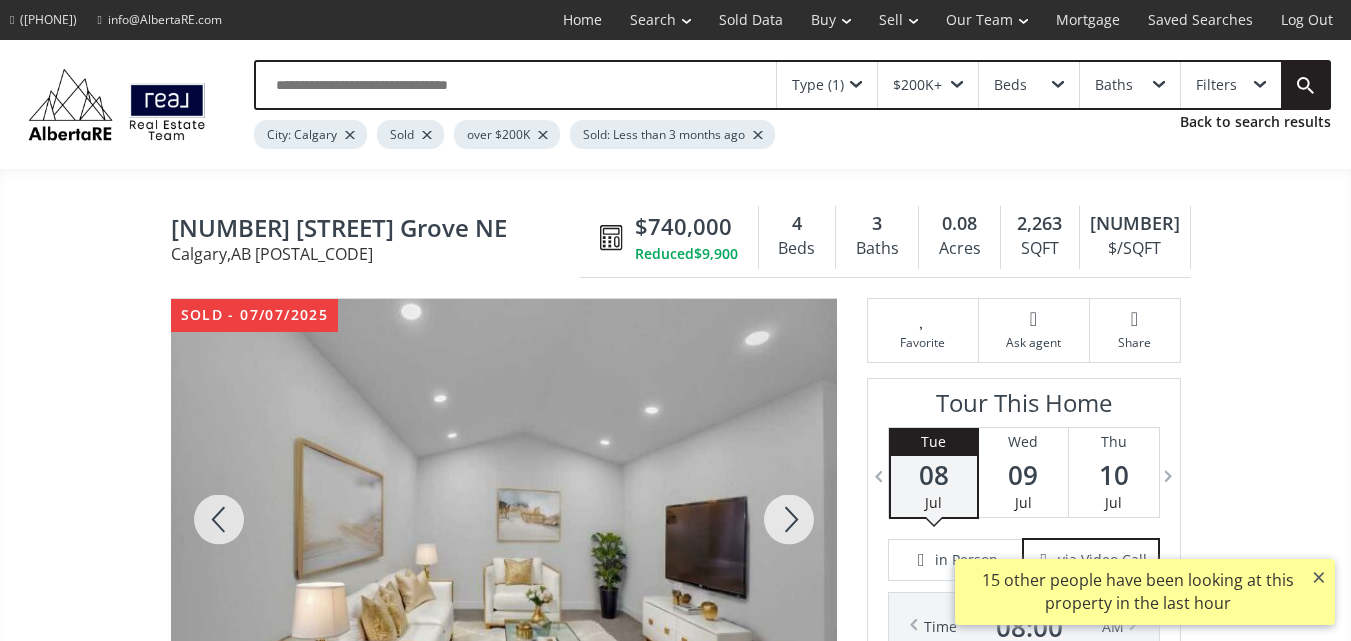 click at bounding box center [789, 519] 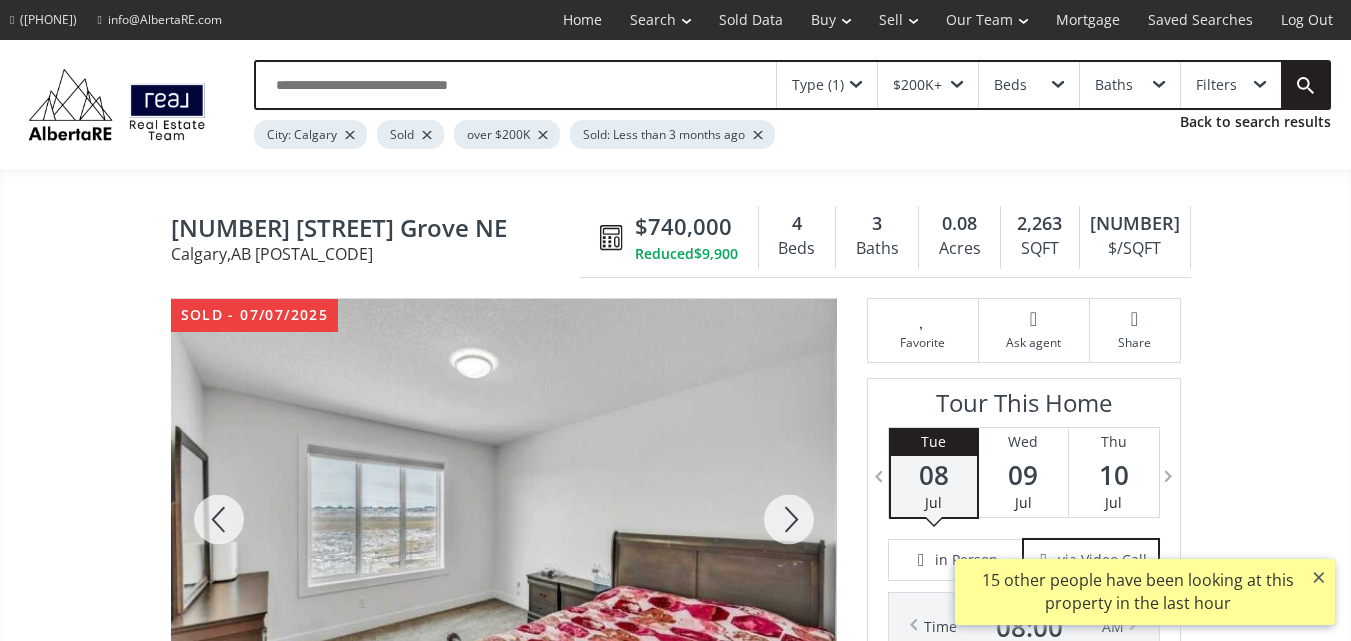 click at bounding box center [789, 519] 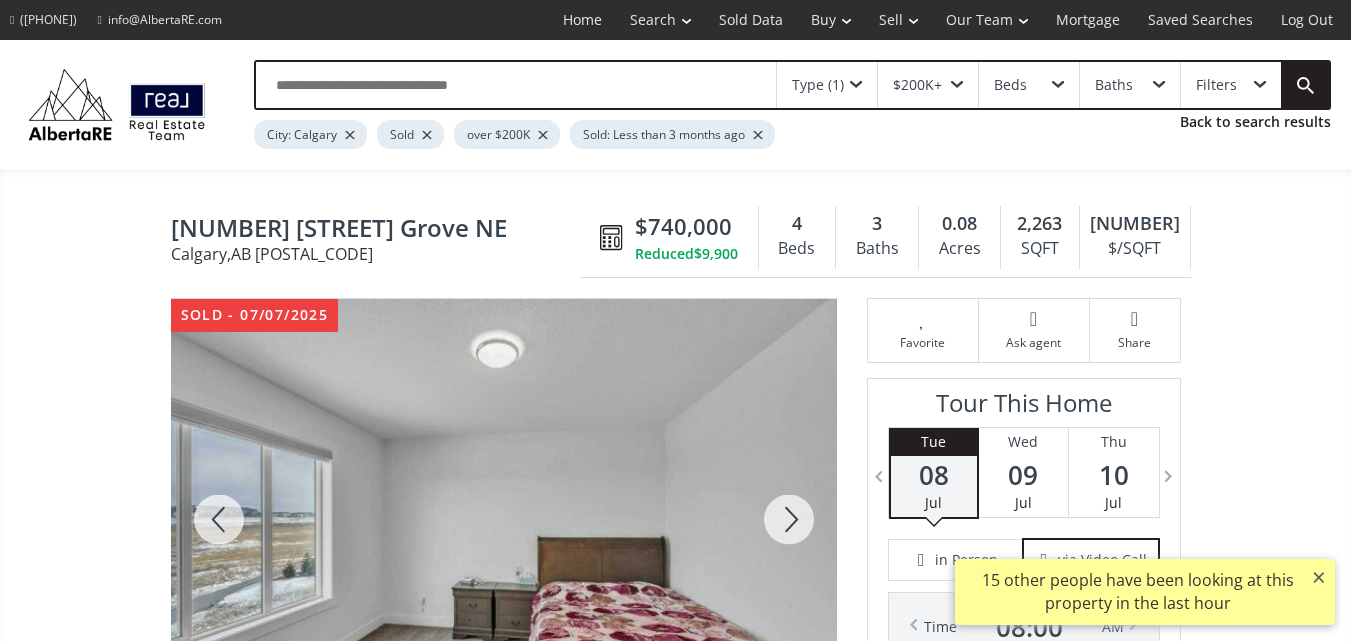 click at bounding box center (789, 519) 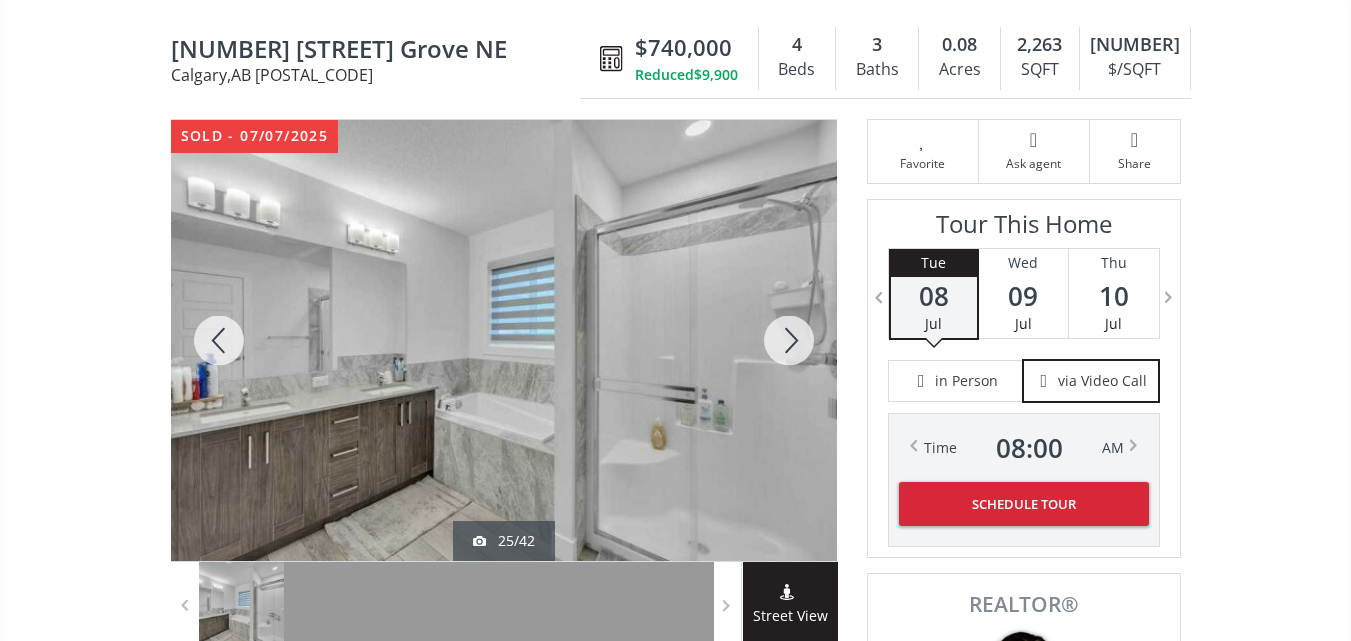 scroll, scrollTop: 189, scrollLeft: 0, axis: vertical 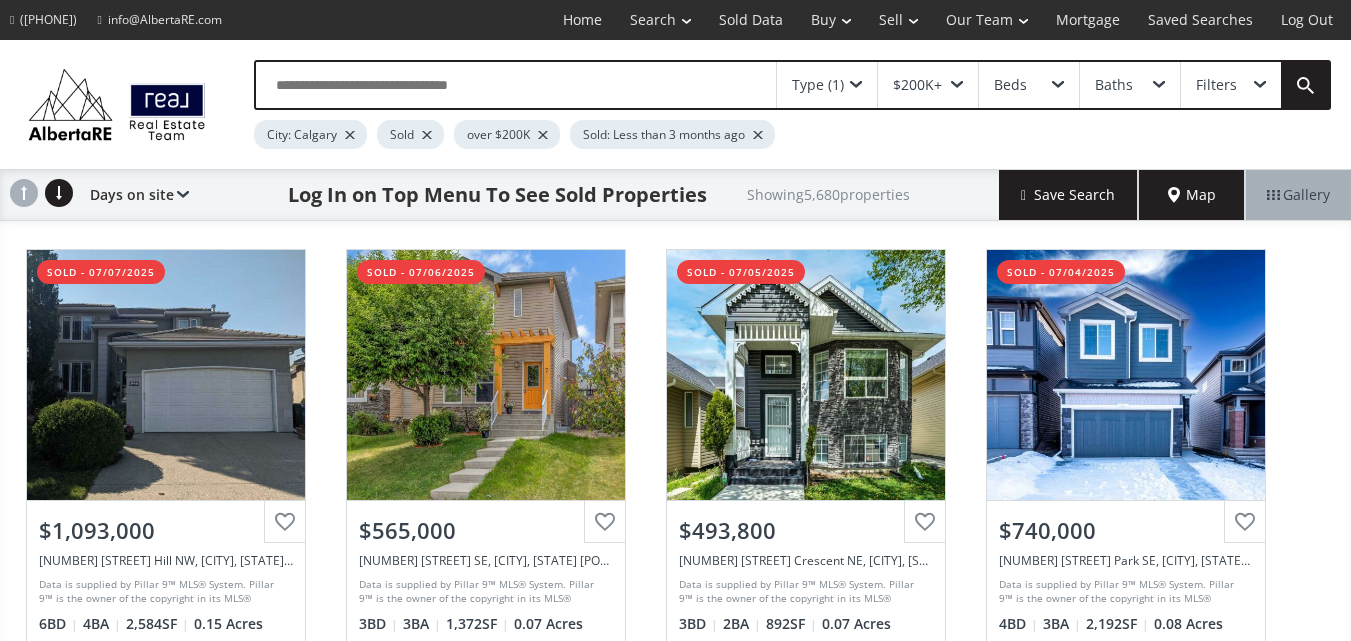 click at bounding box center (427, 135) 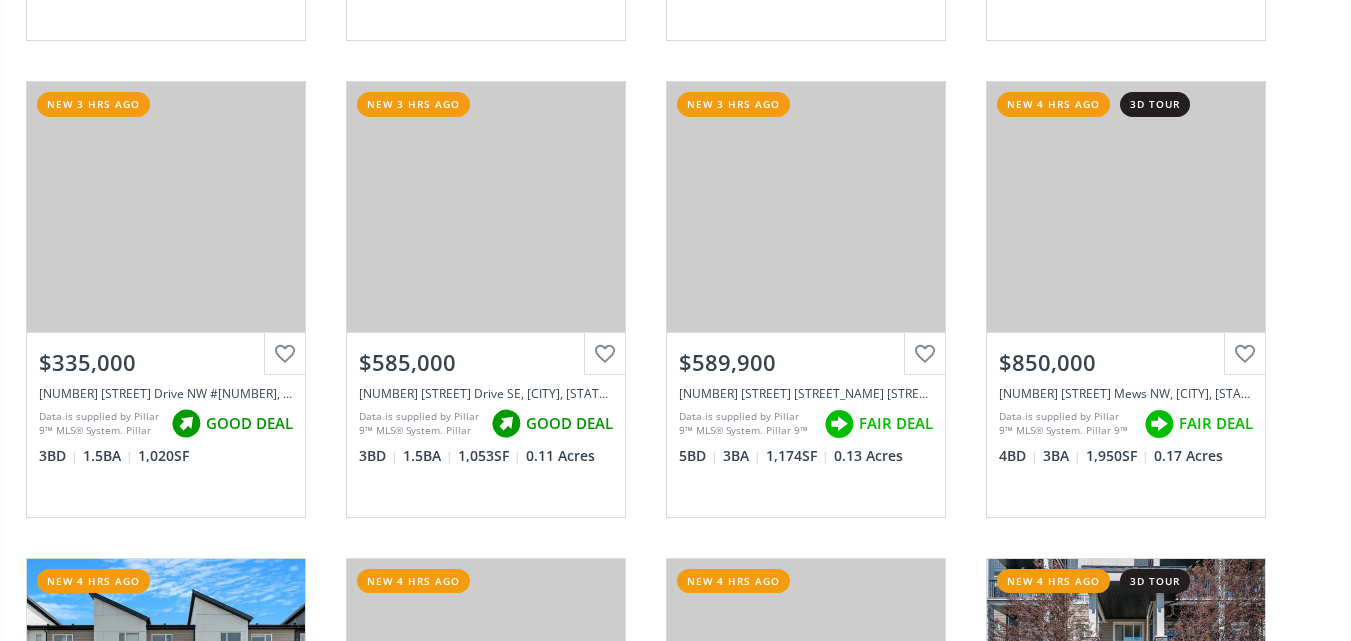 scroll, scrollTop: 2176, scrollLeft: 0, axis: vertical 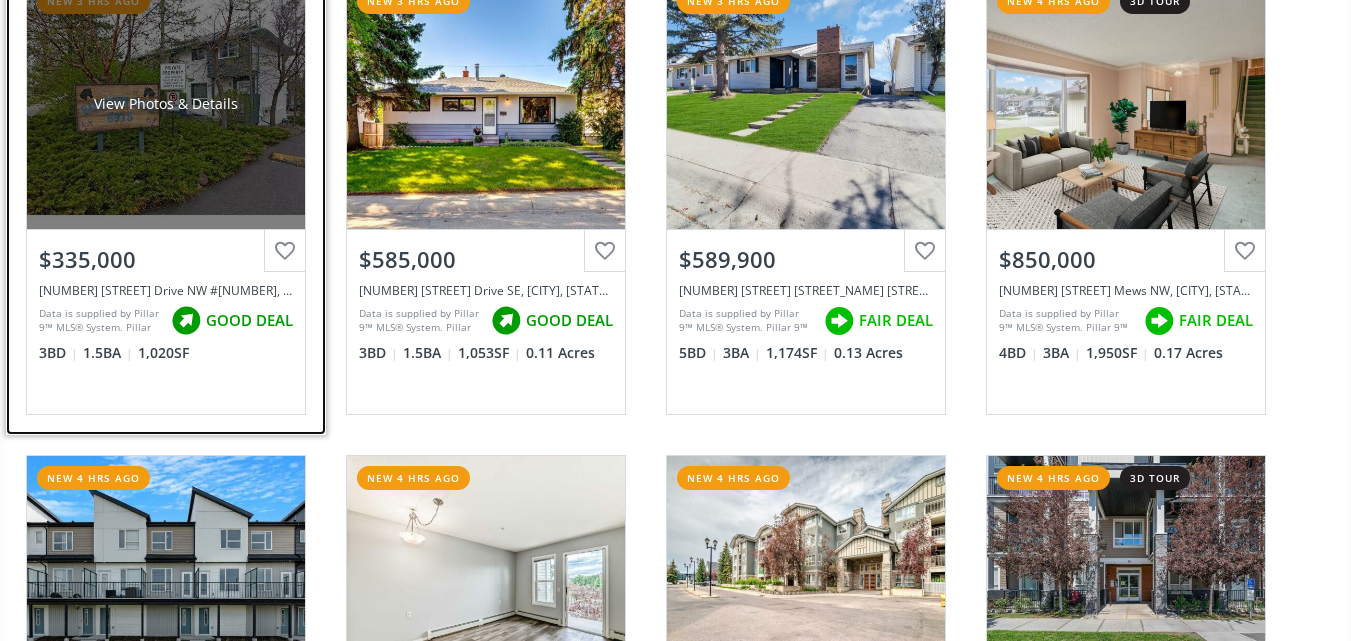 click on "View Photos & Details" at bounding box center [166, 104] 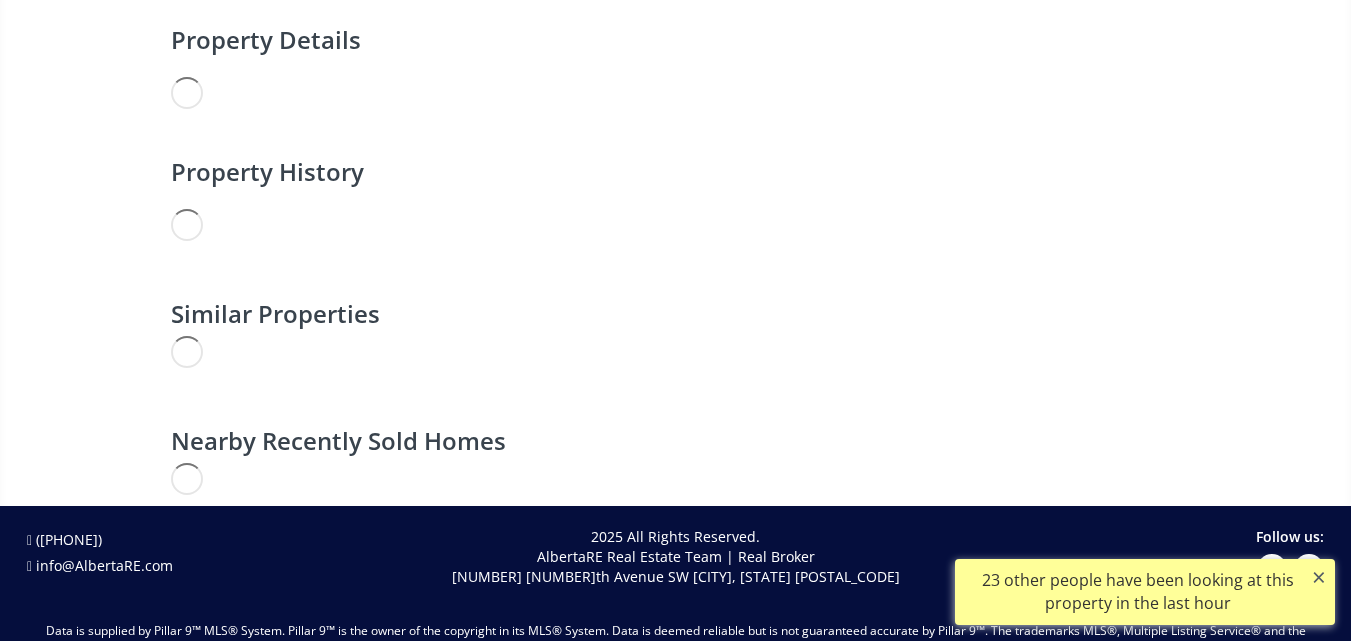 scroll, scrollTop: 0, scrollLeft: 0, axis: both 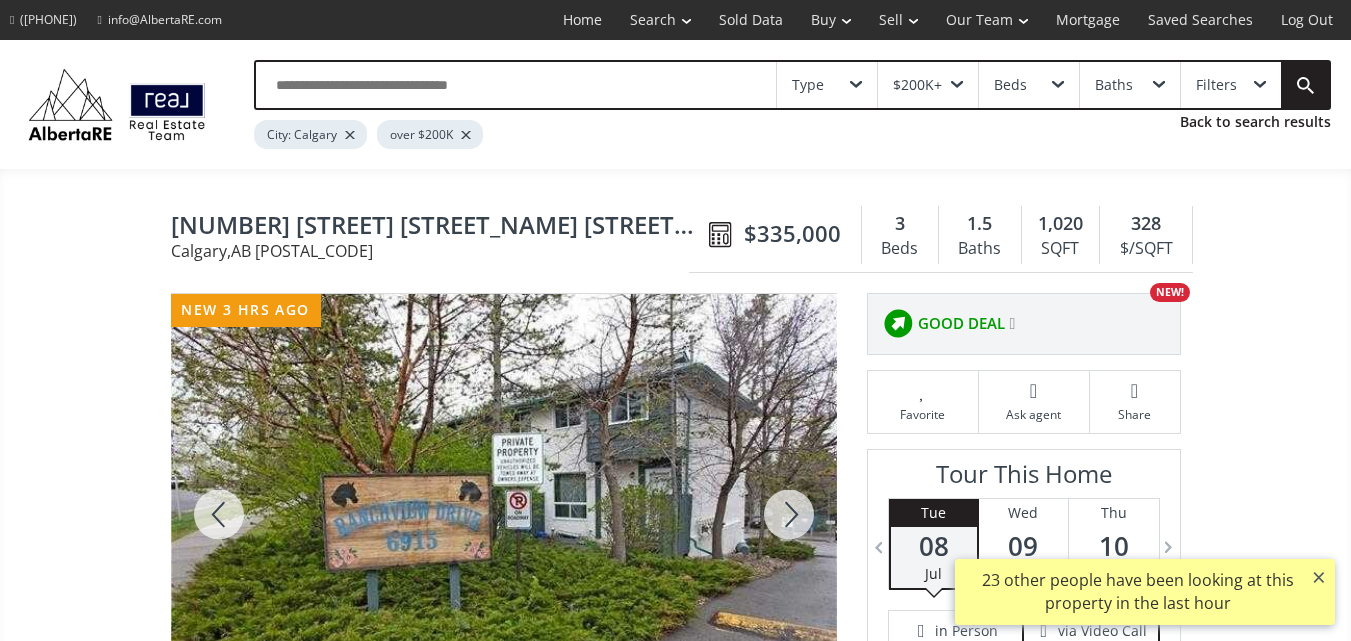 click at bounding box center (789, 514) 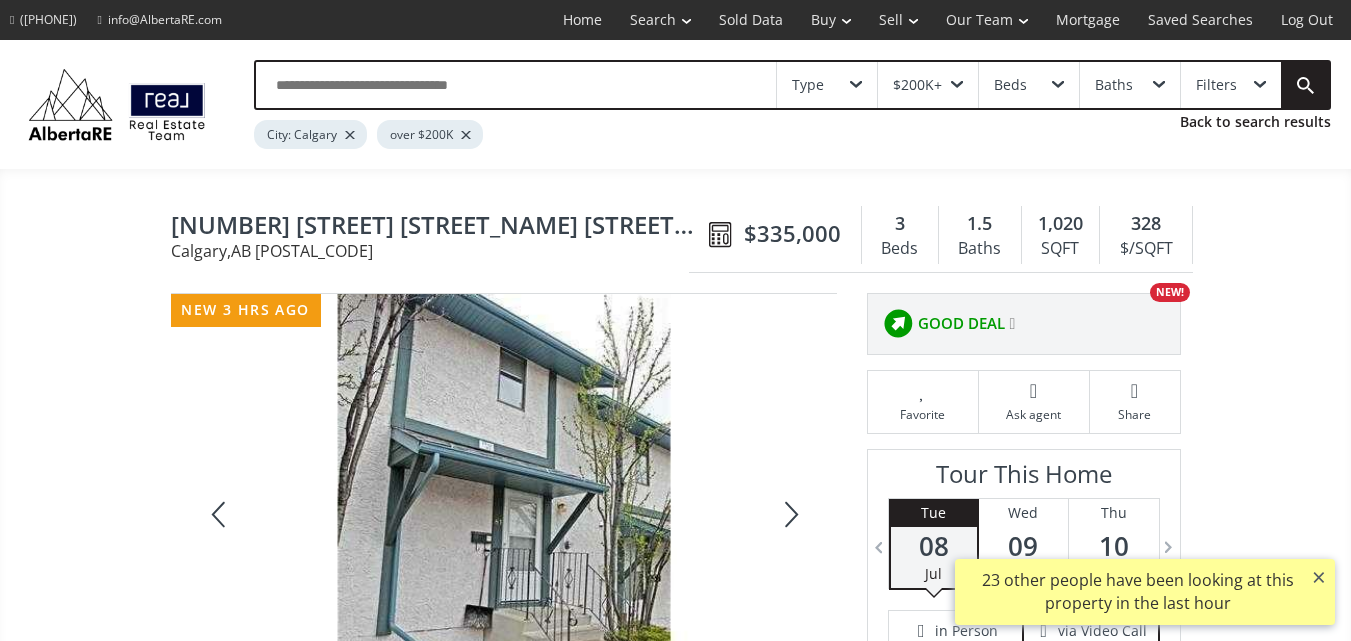 click at bounding box center [789, 514] 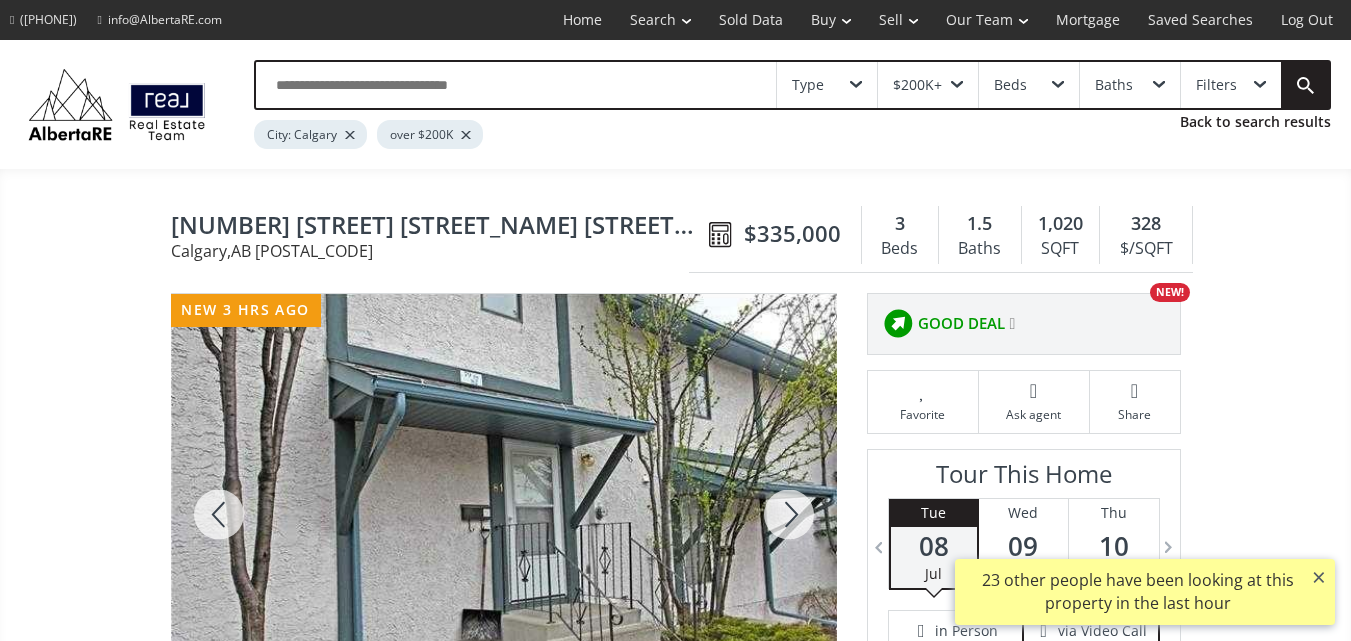 click at bounding box center (789, 514) 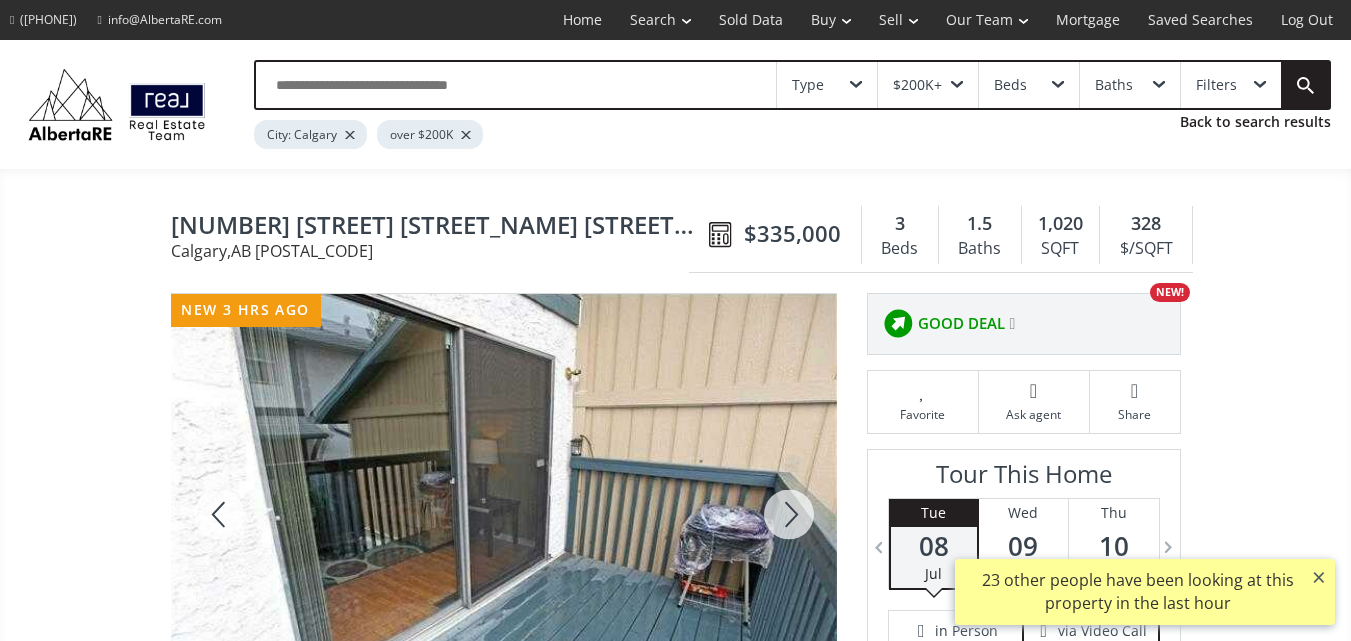 click at bounding box center (789, 514) 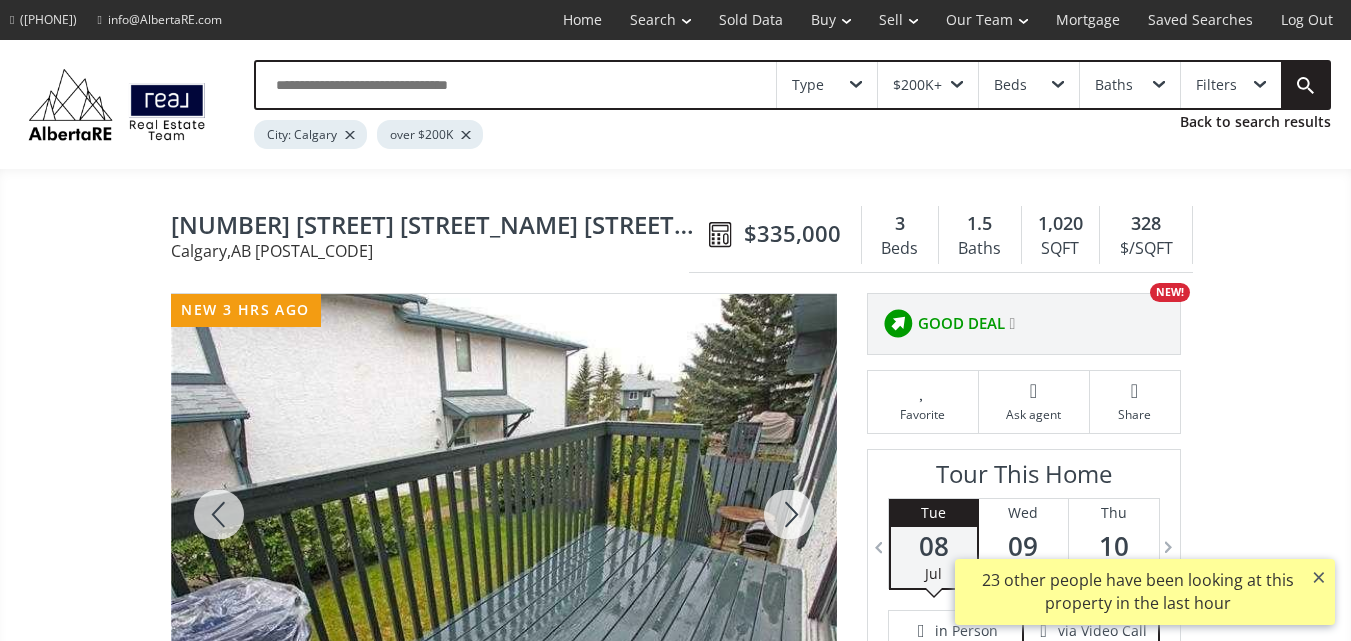 click at bounding box center (789, 514) 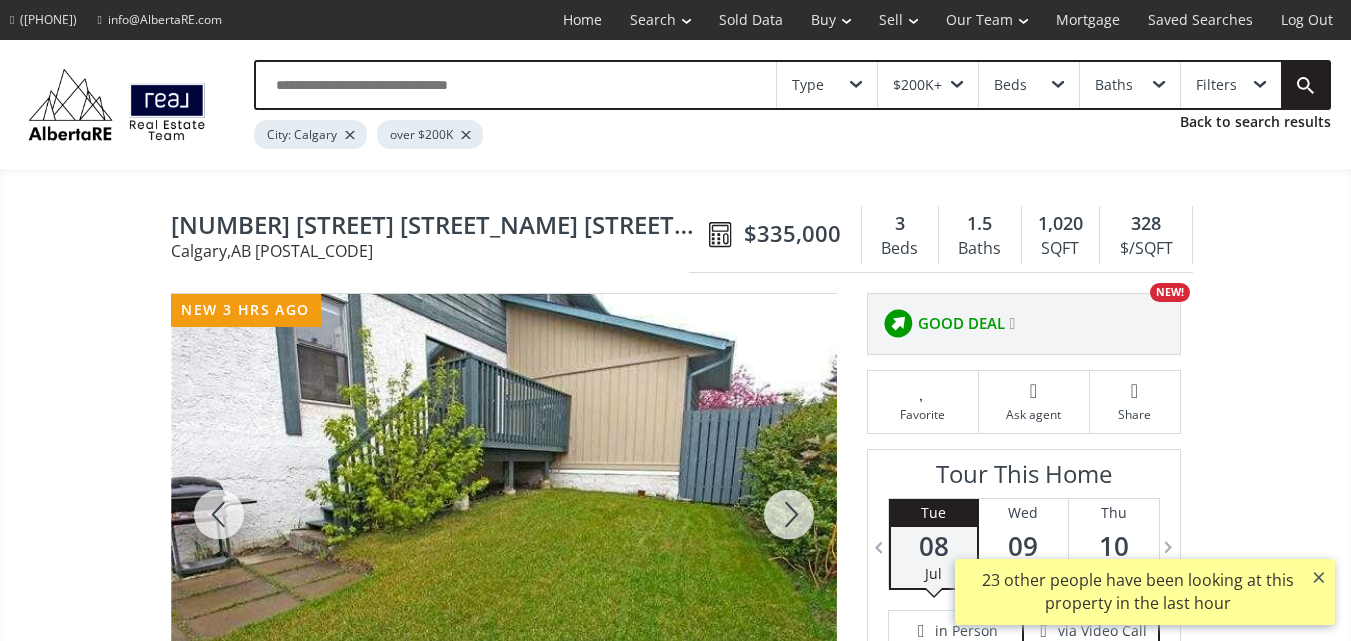 click at bounding box center [789, 514] 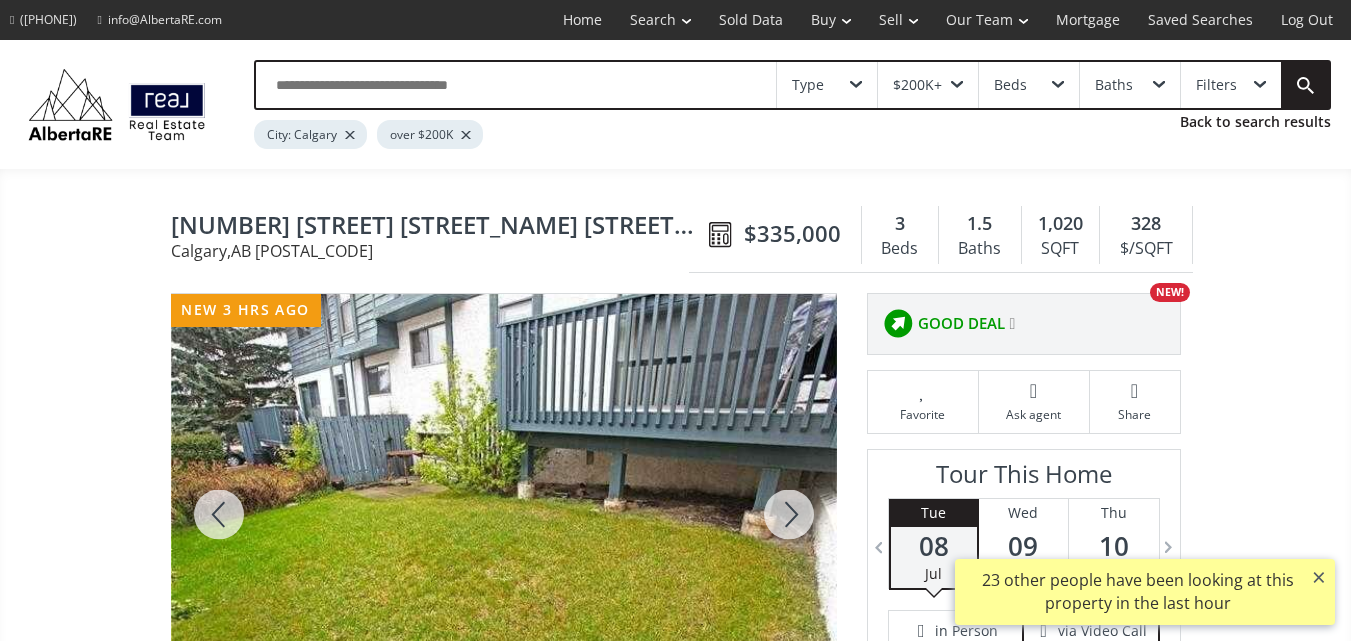 click at bounding box center (789, 514) 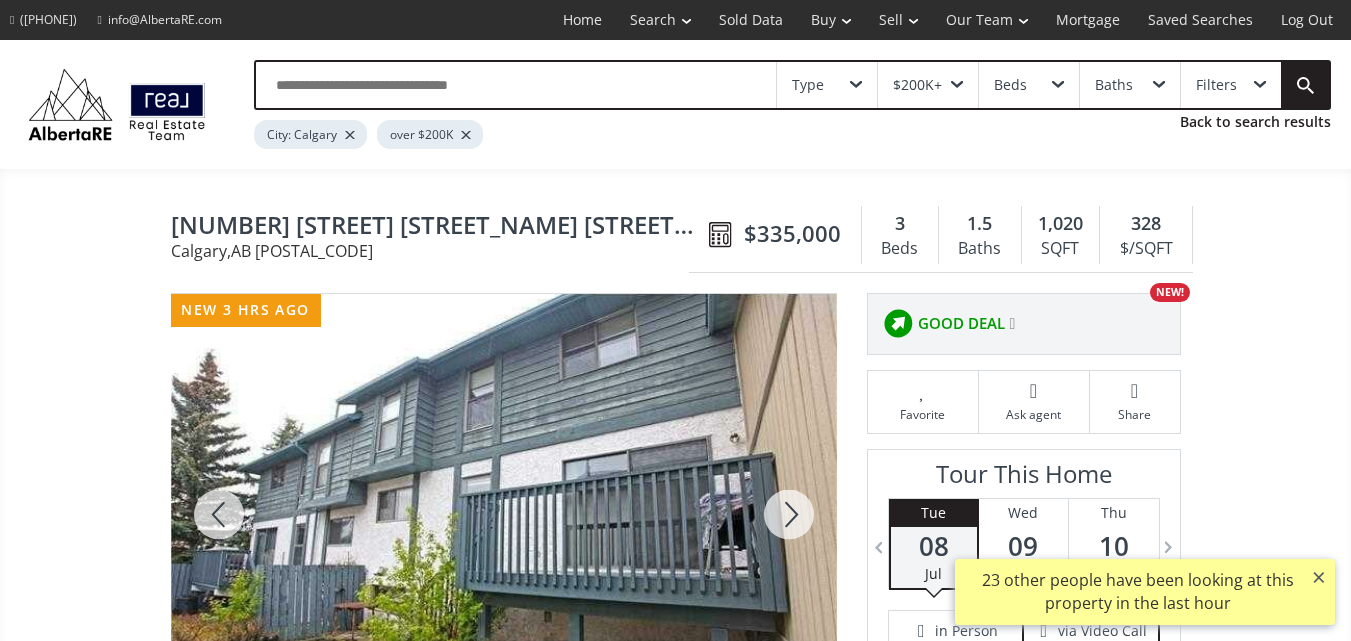 click at bounding box center (789, 514) 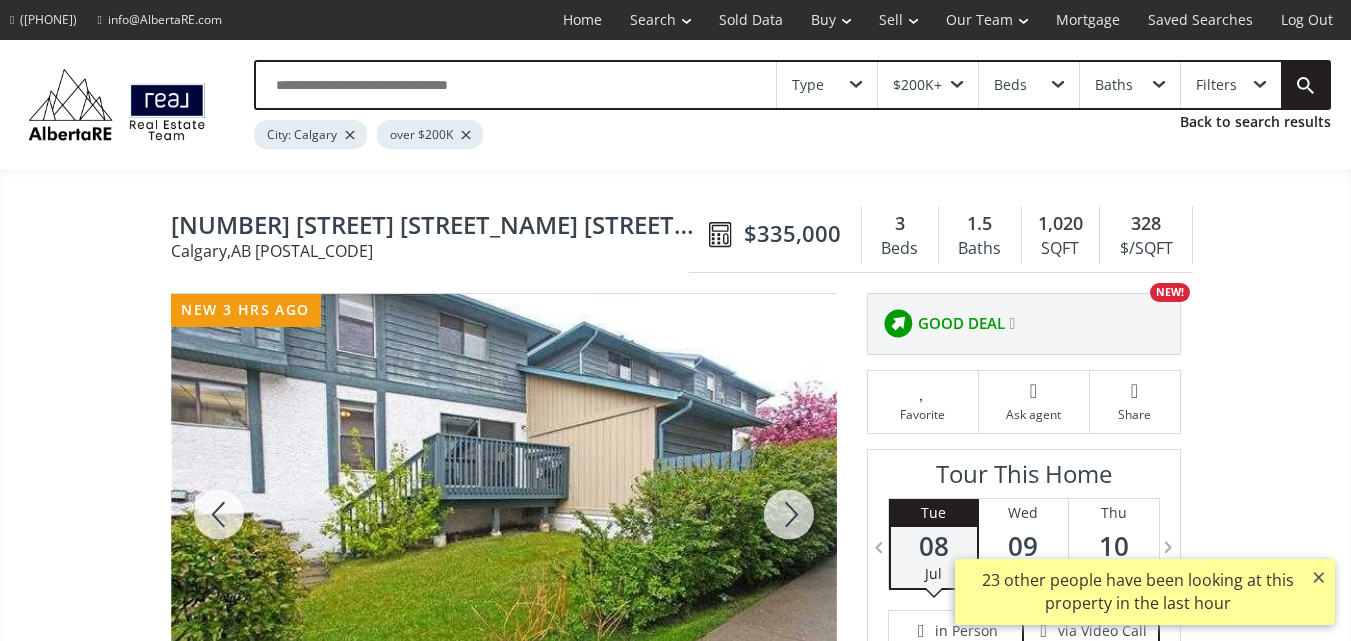 click at bounding box center (789, 514) 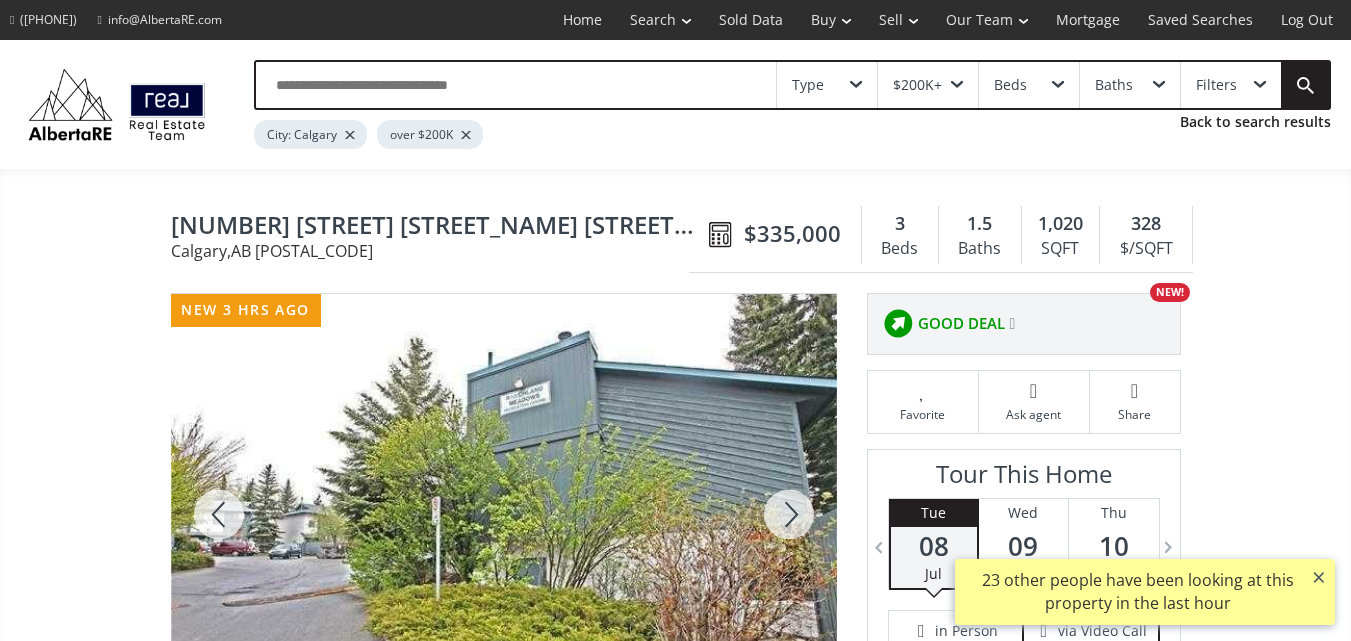 click at bounding box center (789, 514) 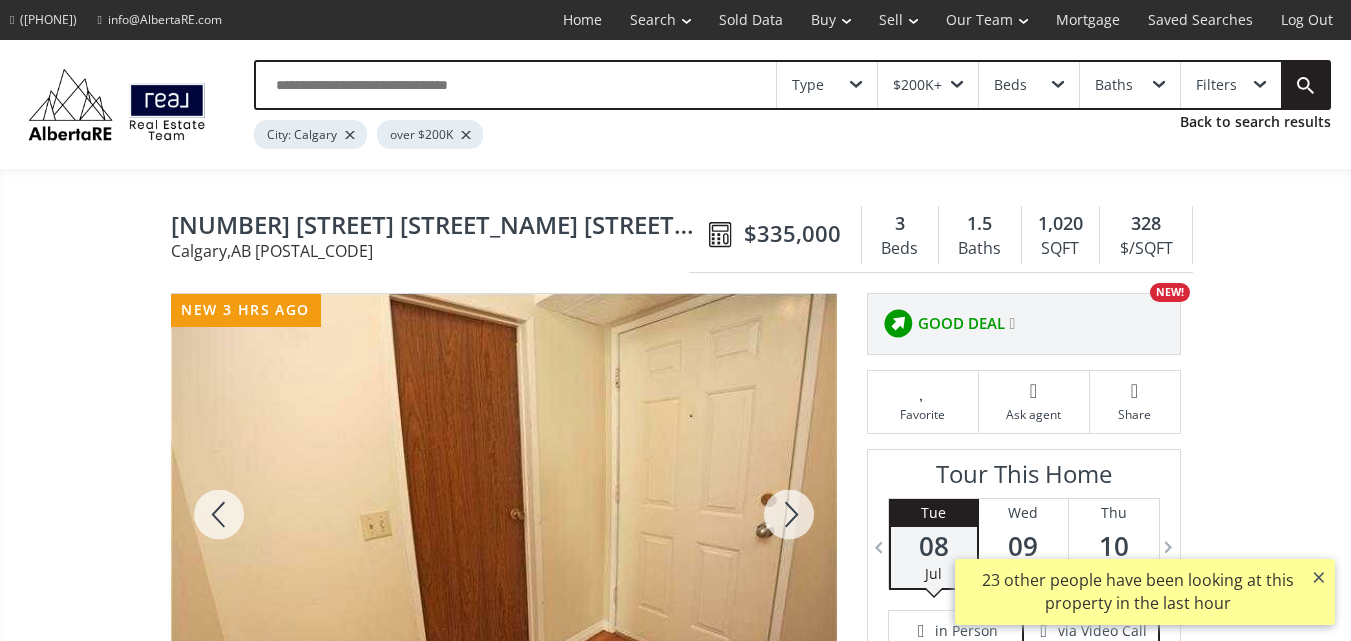 click at bounding box center (789, 514) 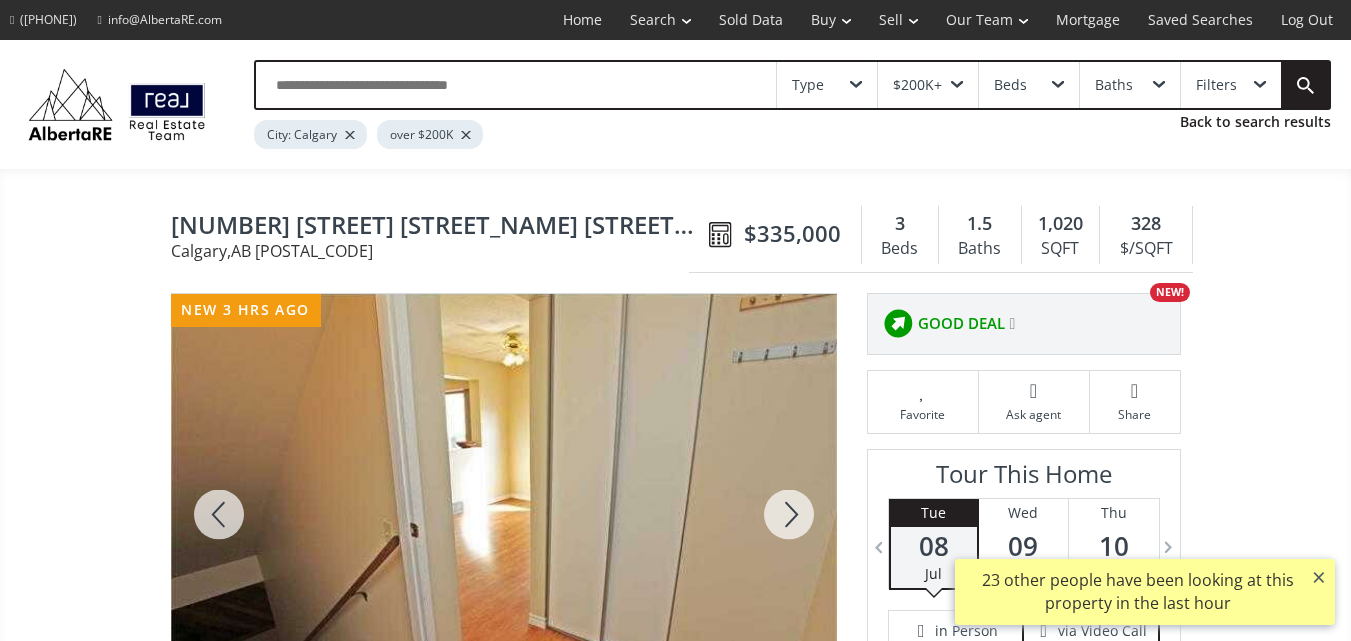 click at bounding box center (789, 514) 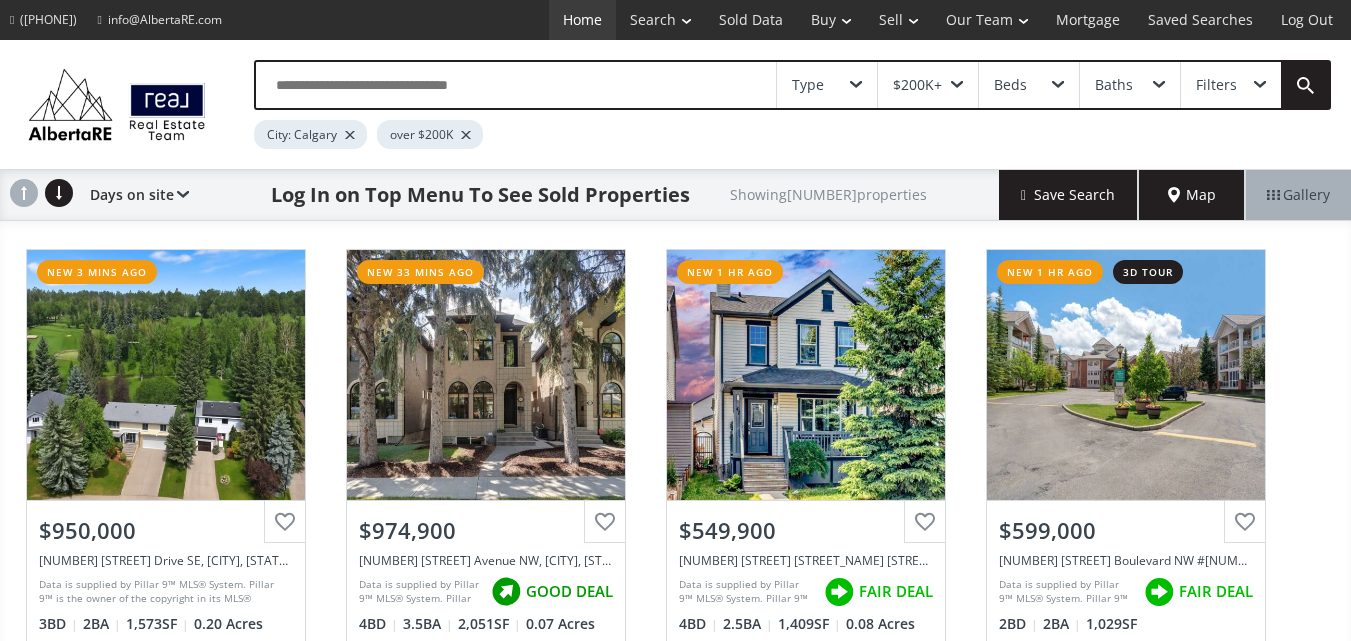 scroll, scrollTop: 2176, scrollLeft: 0, axis: vertical 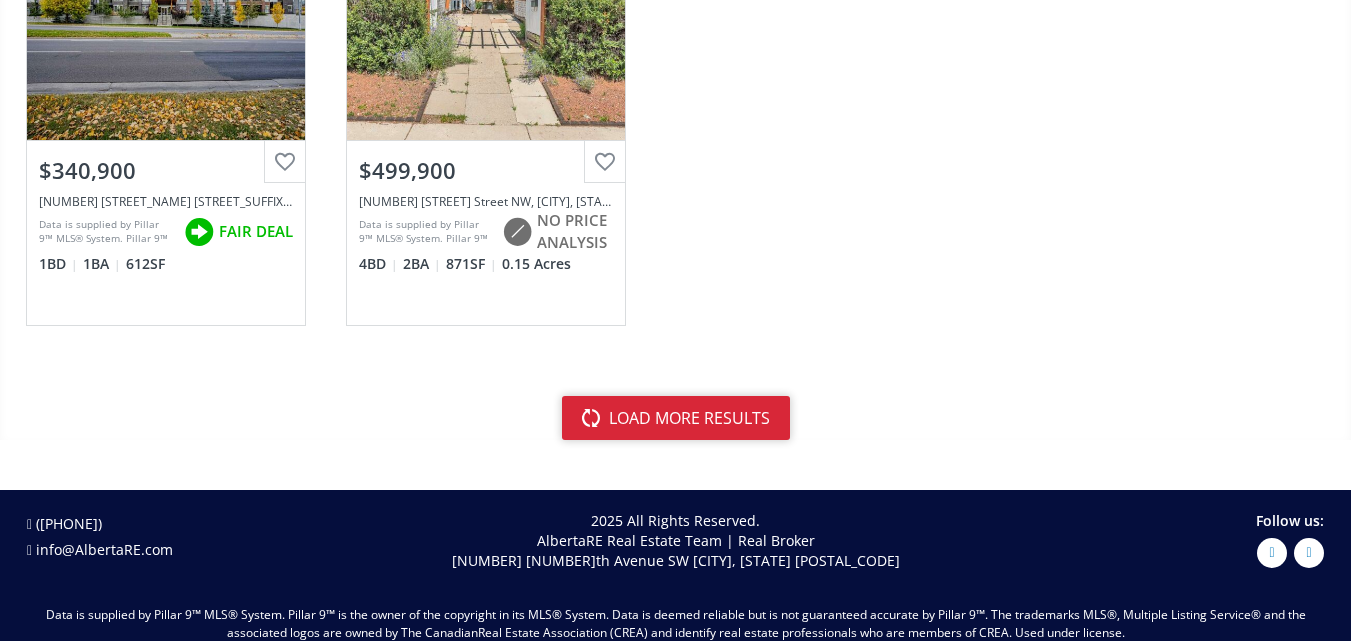 click on "load more results" at bounding box center (676, 418) 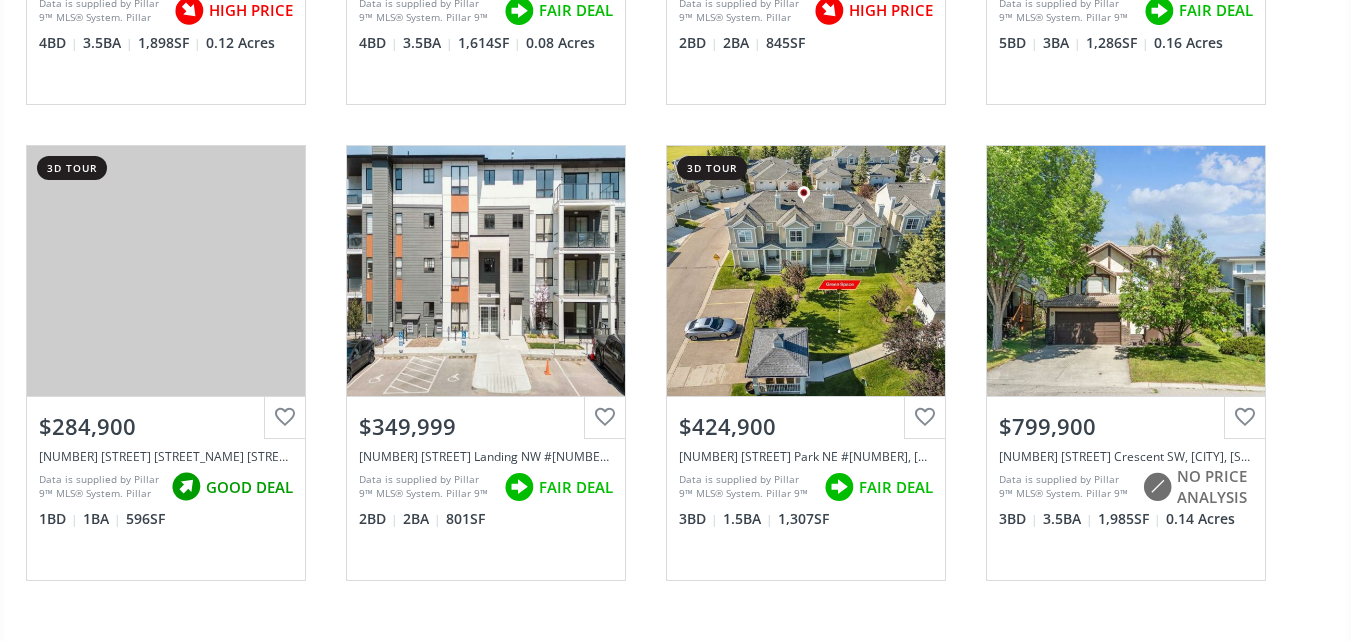 scroll, scrollTop: 9225, scrollLeft: 0, axis: vertical 